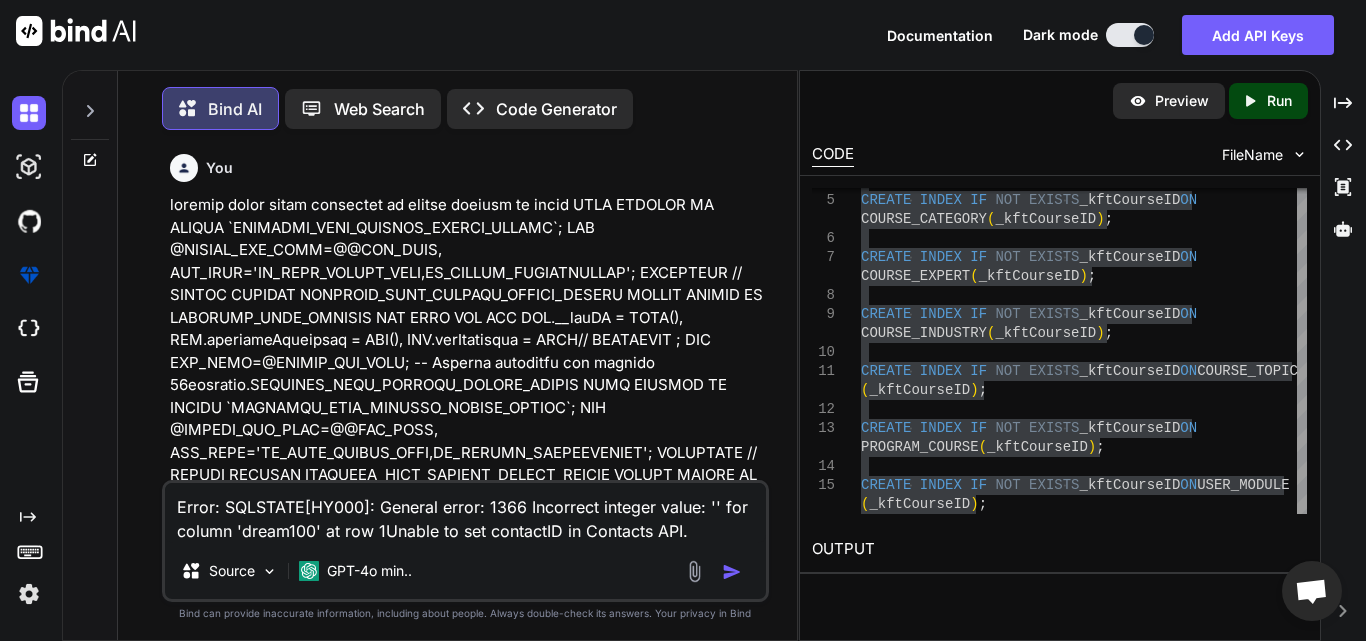 scroll, scrollTop: 0, scrollLeft: 0, axis: both 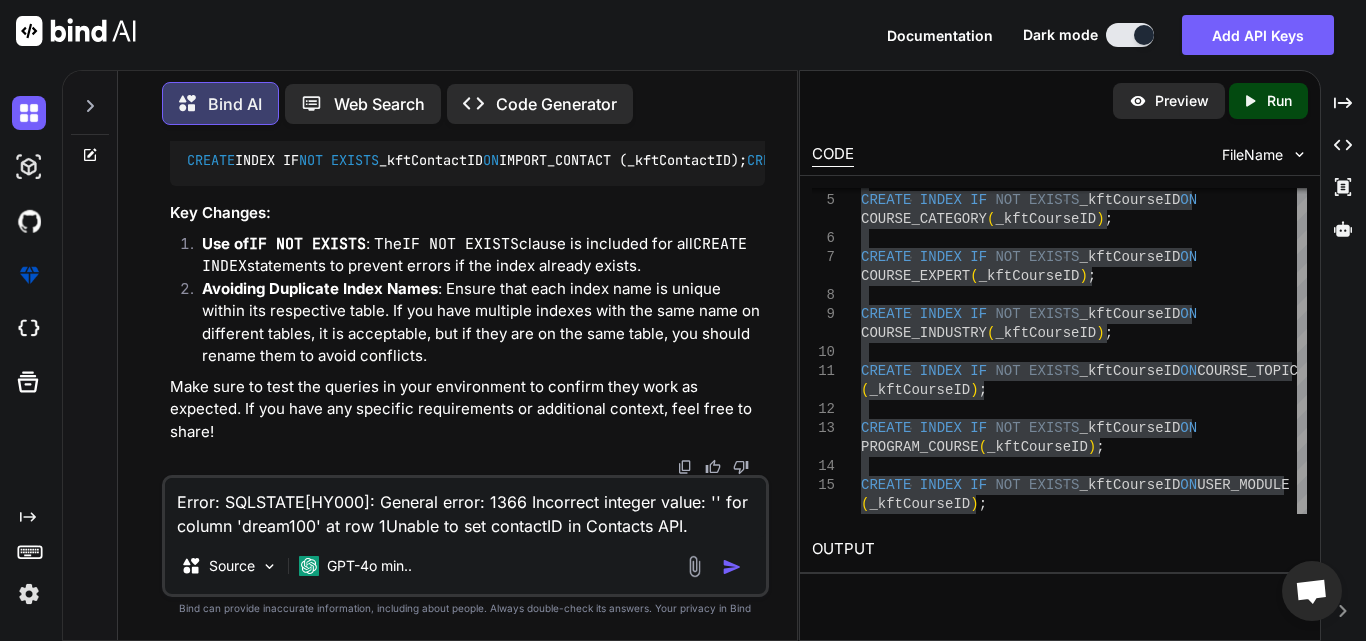 type on "x" 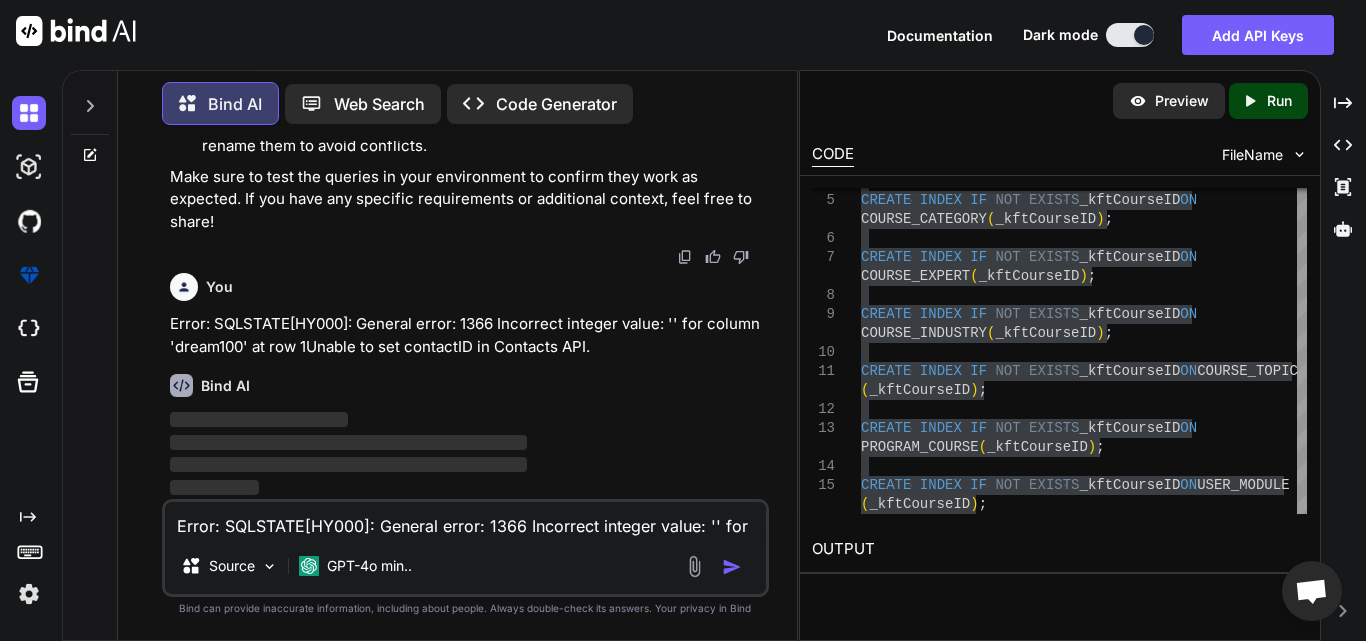 type 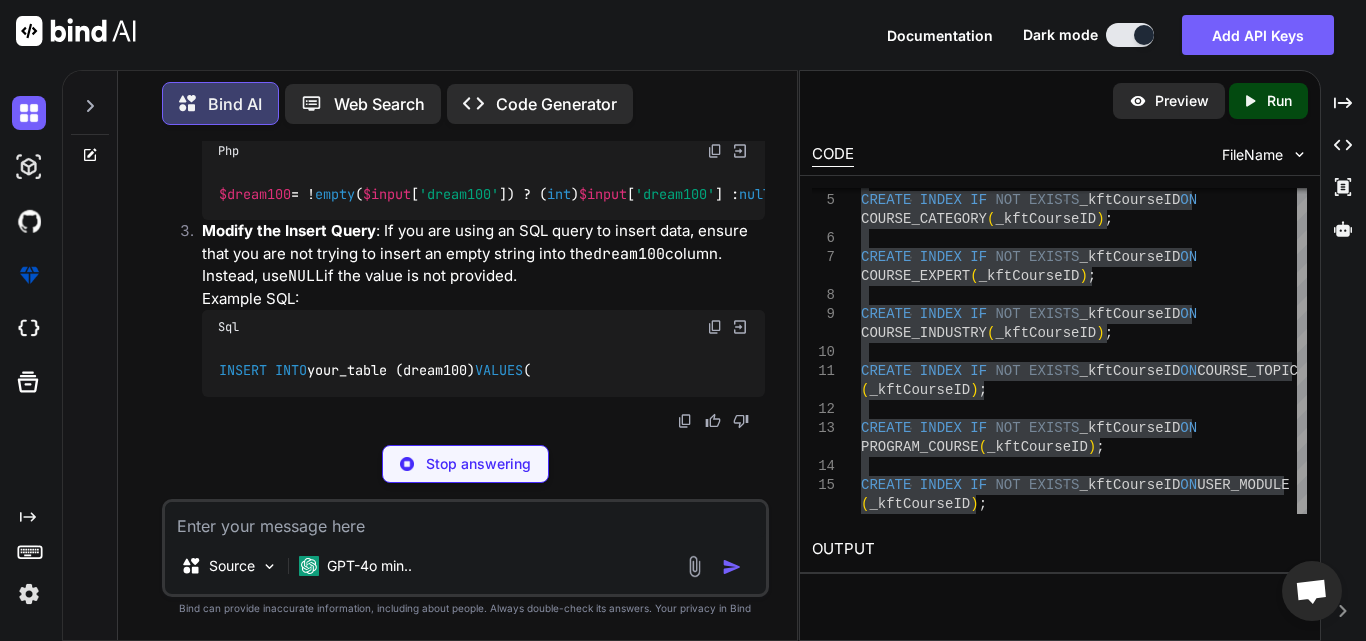scroll, scrollTop: 51245, scrollLeft: 0, axis: vertical 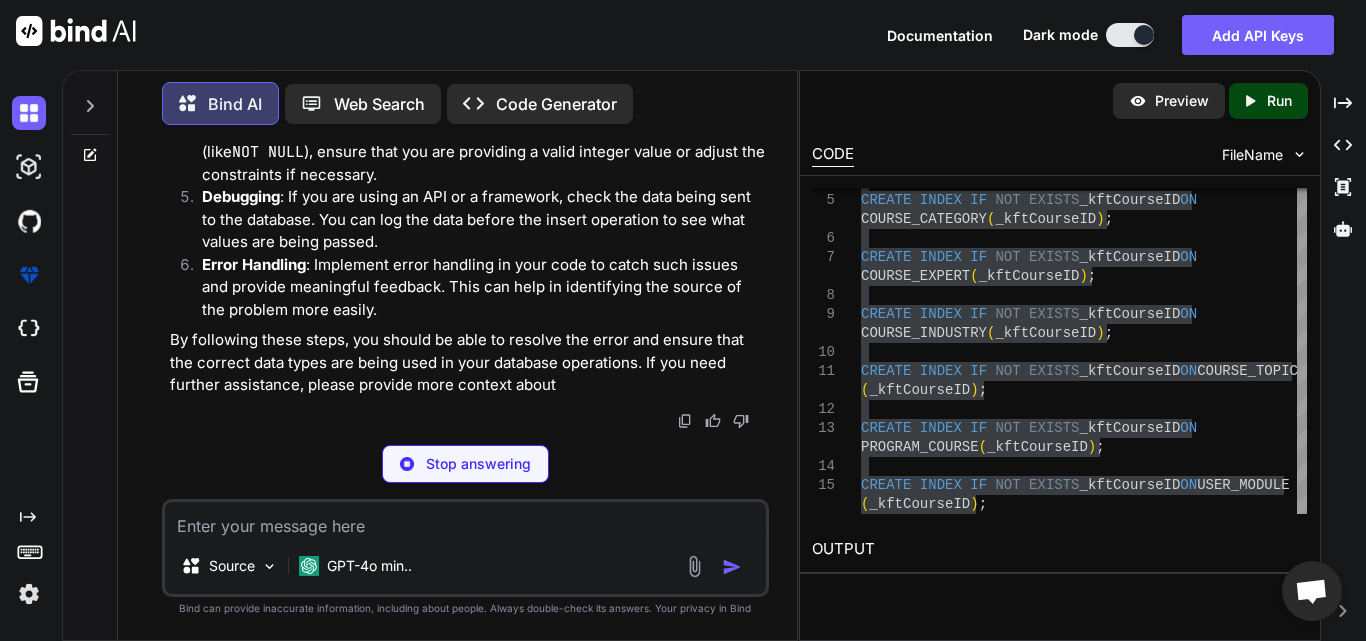 type on "x" 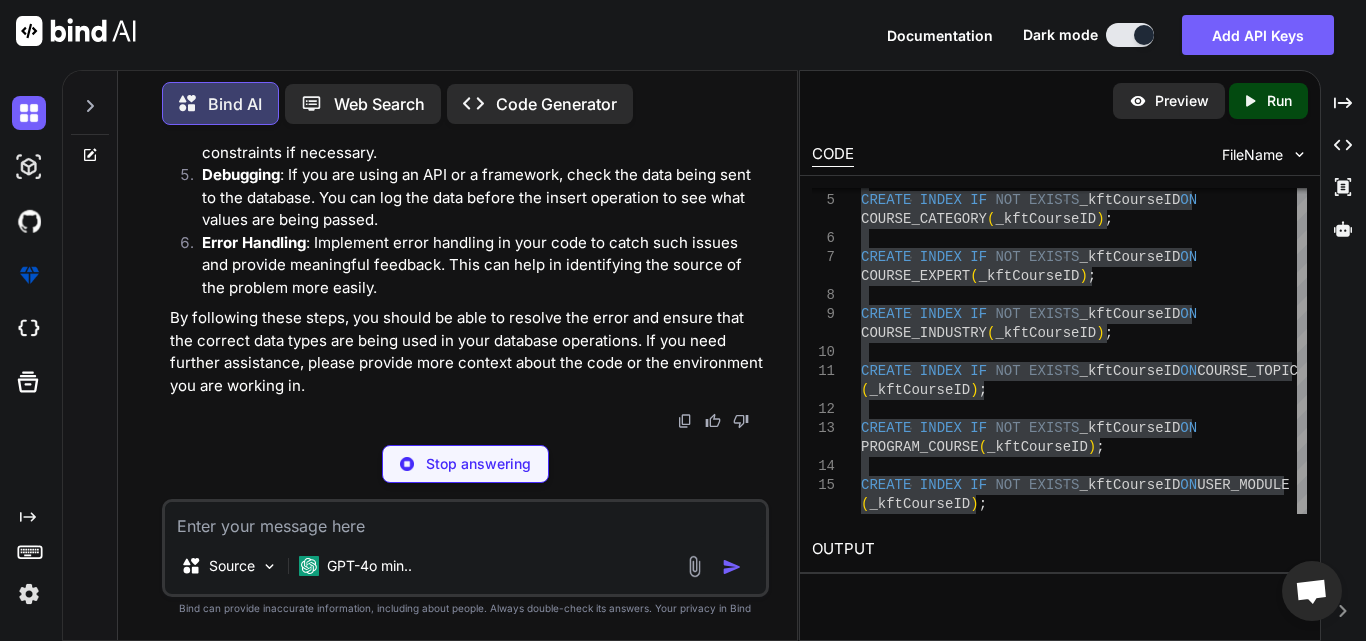 type on "$dream100 = !empty($input['dream100']) ? (int)$input['dream100'] : null; // Set to NULL if empty" 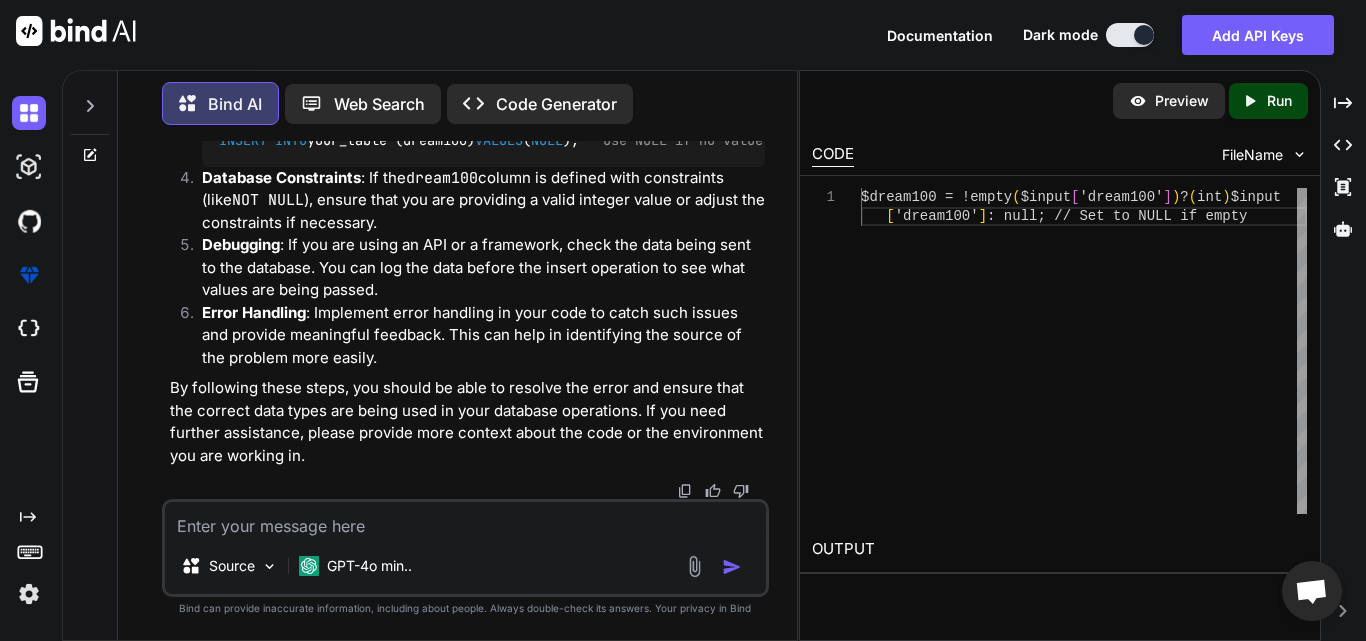 scroll, scrollTop: 0, scrollLeft: 0, axis: both 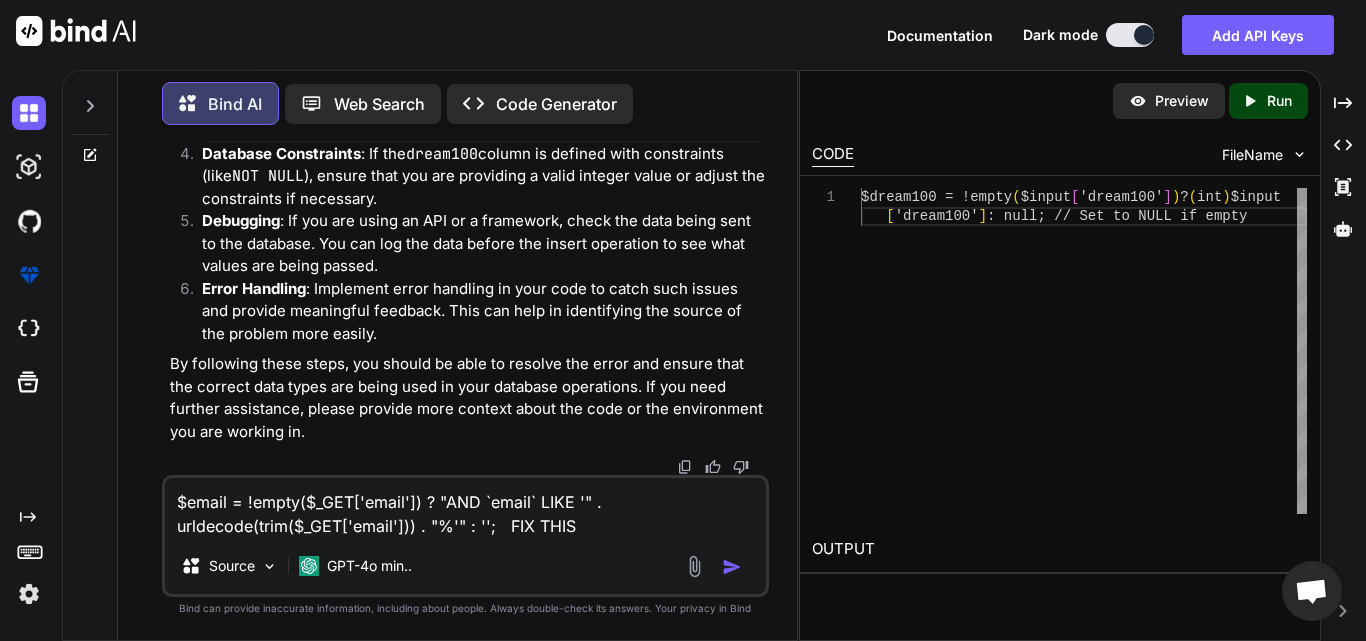 type on "$email = !empty($_GET['email']) ? "AND `email` LIKE '" . urldecode(trim($_GET['email'])) . "%'" : '';   FIX THIS" 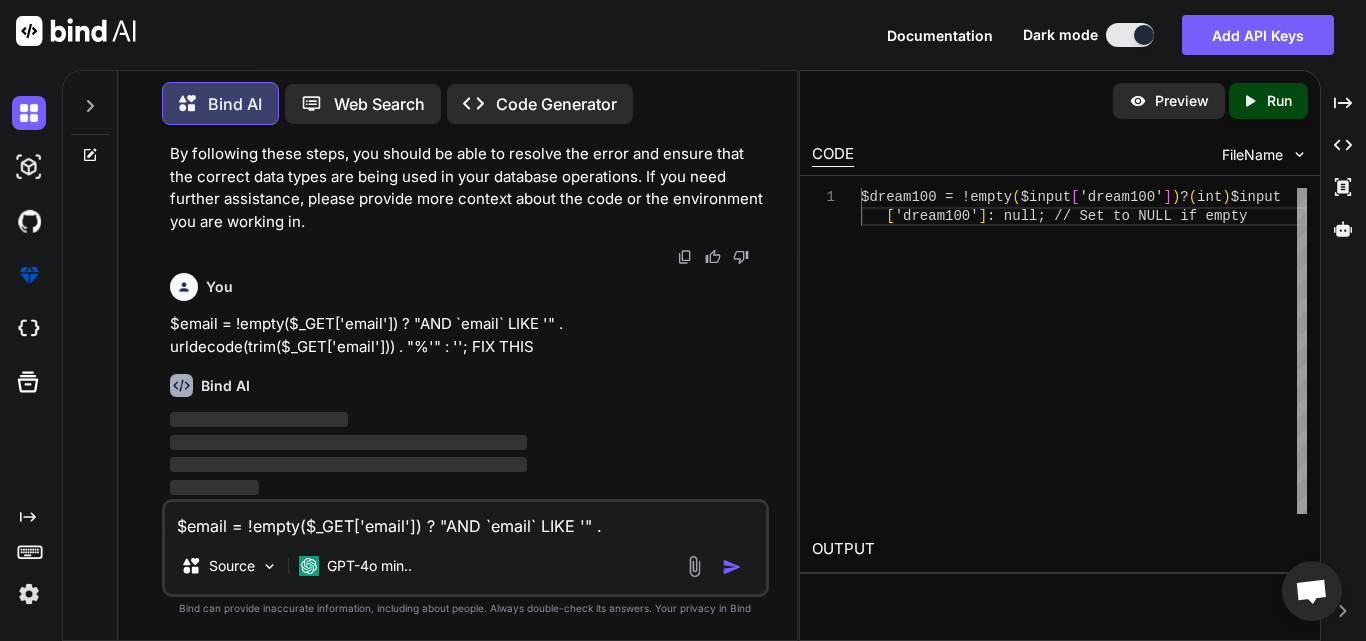 type 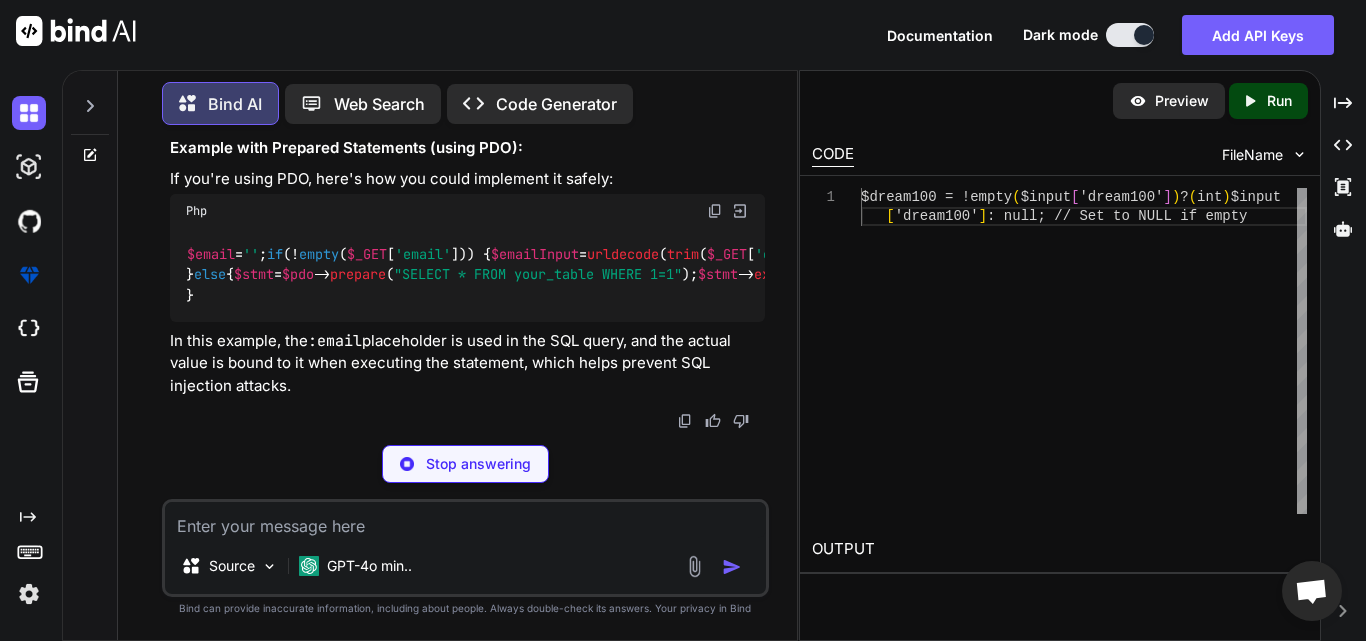 scroll, scrollTop: 52655, scrollLeft: 0, axis: vertical 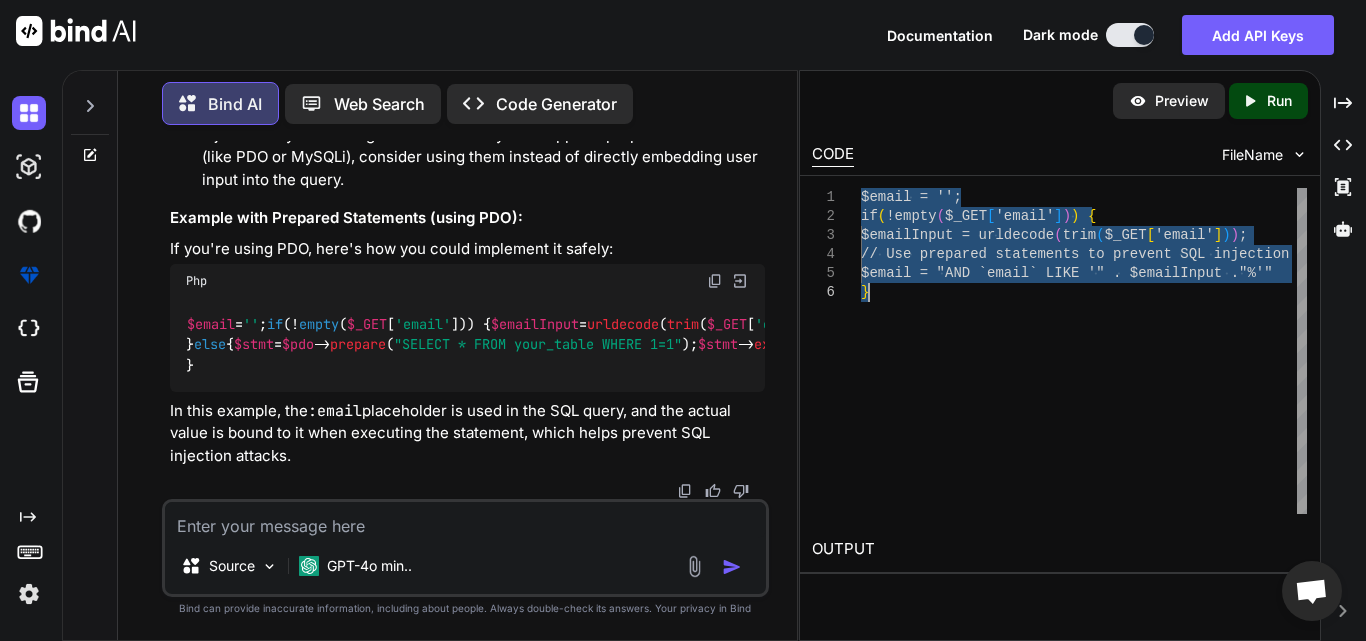 drag, startPoint x: 863, startPoint y: 197, endPoint x: 920, endPoint y: 286, distance: 105.68822 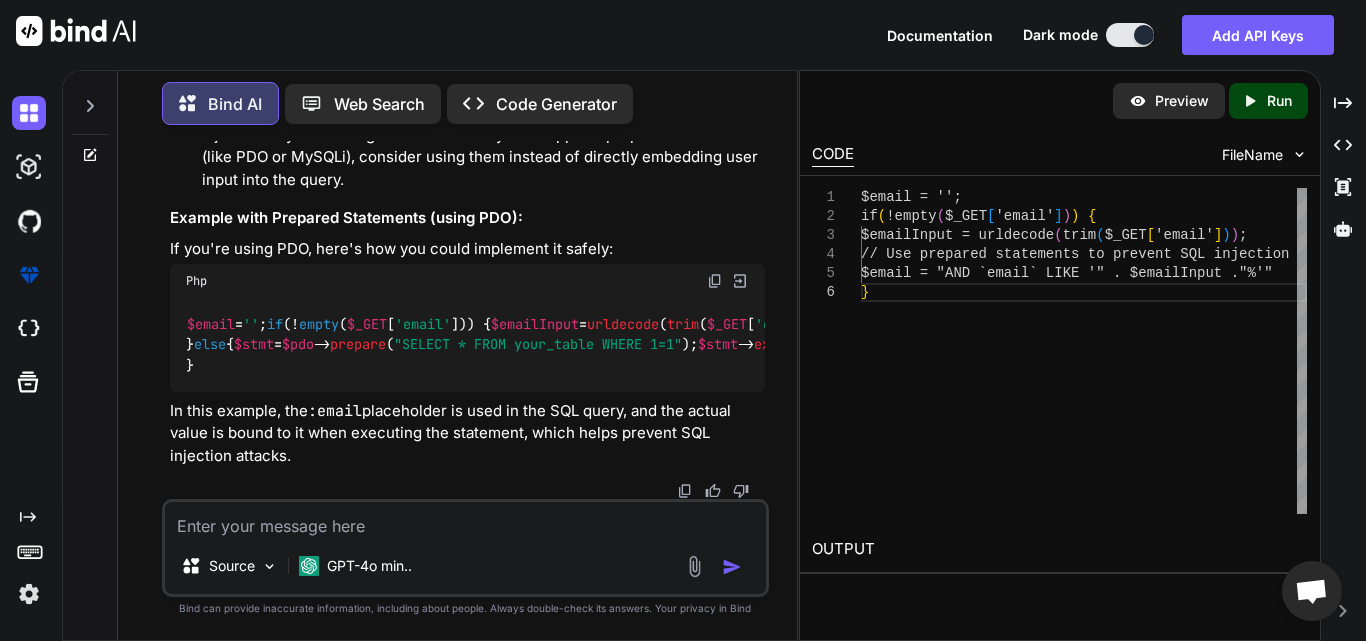 click at bounding box center [465, 520] 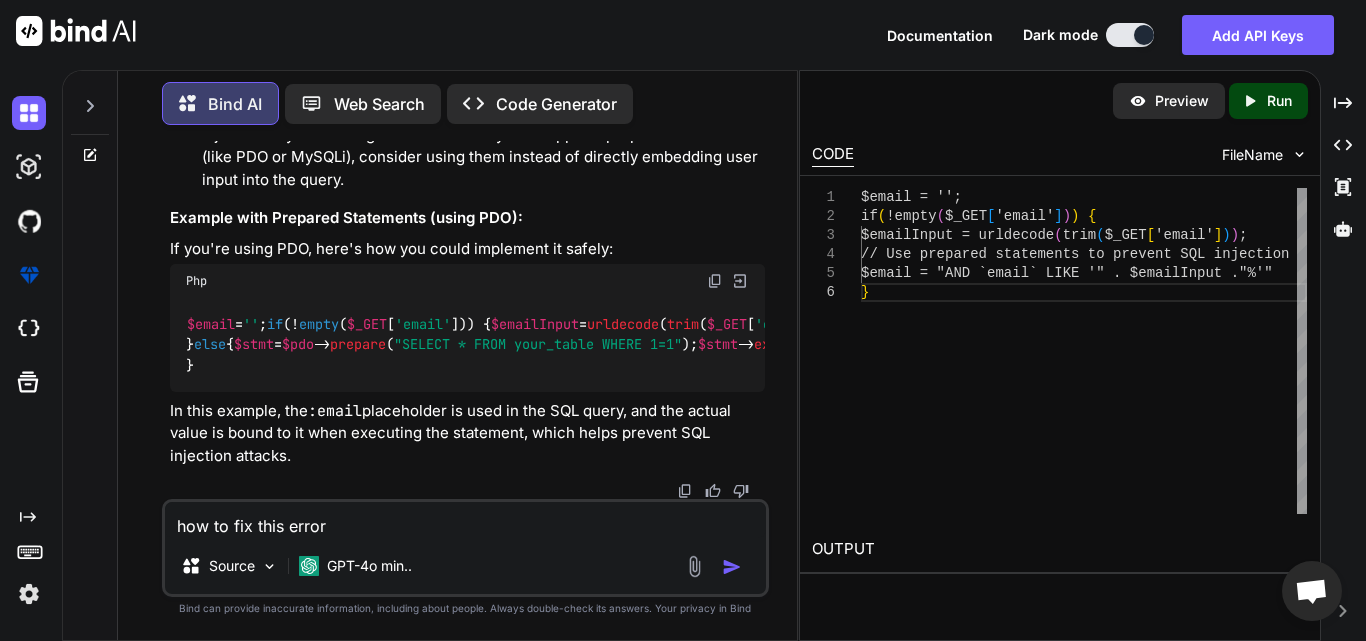 paste on "SQLSTATE[42000]: Syntax error or access violation: 1055 Expression #27 of SELECT list is not in GROUP BY clause and contains nonaggregated column '90daysales.CATEGORY.categoryName' which is not functionally dependent on columns in GROUP BY clause;" 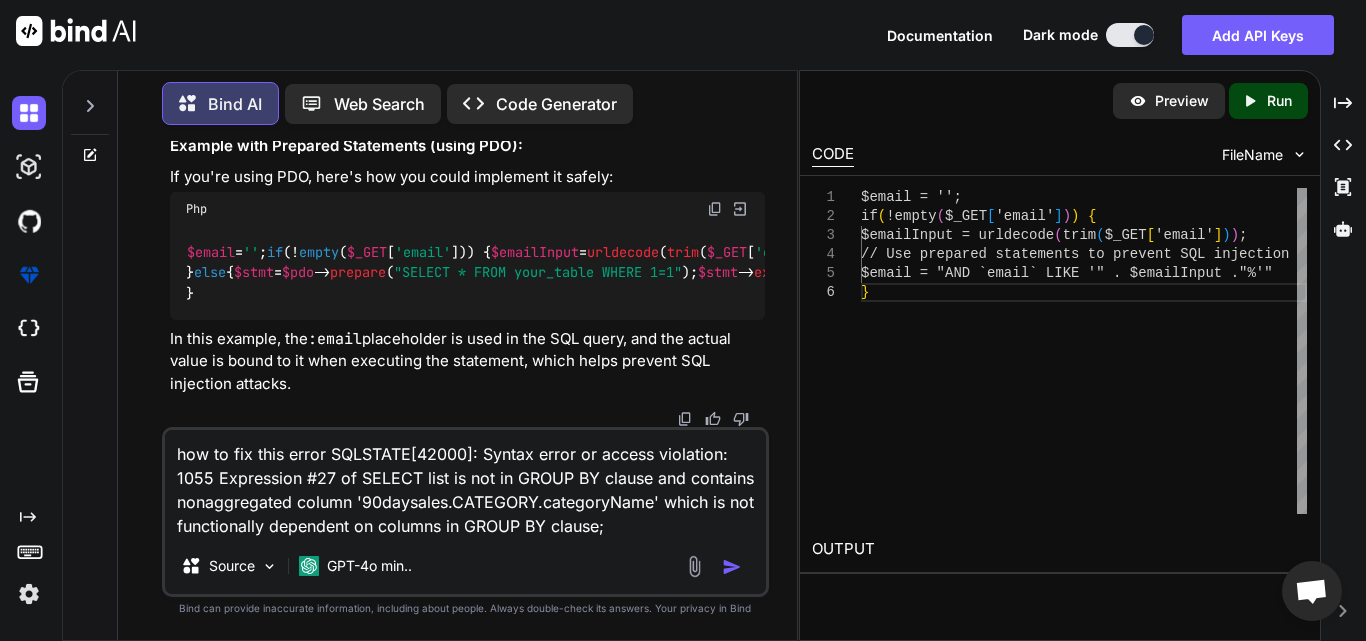 type 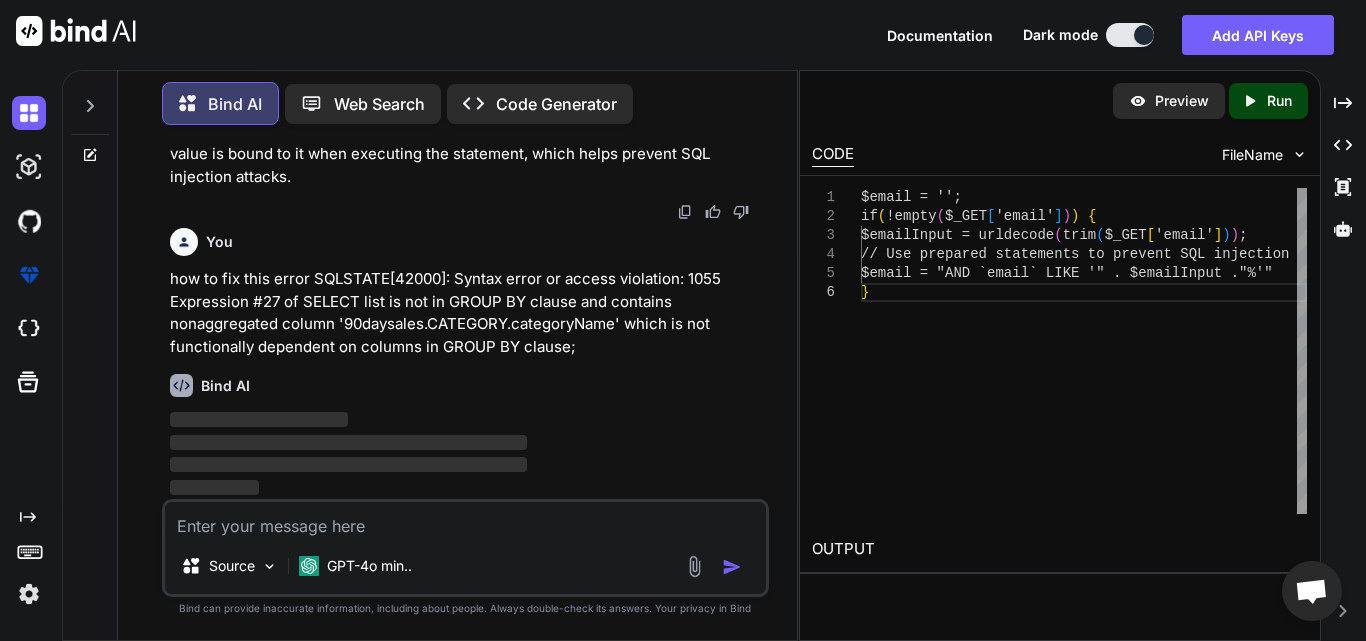 scroll, scrollTop: 52934, scrollLeft: 0, axis: vertical 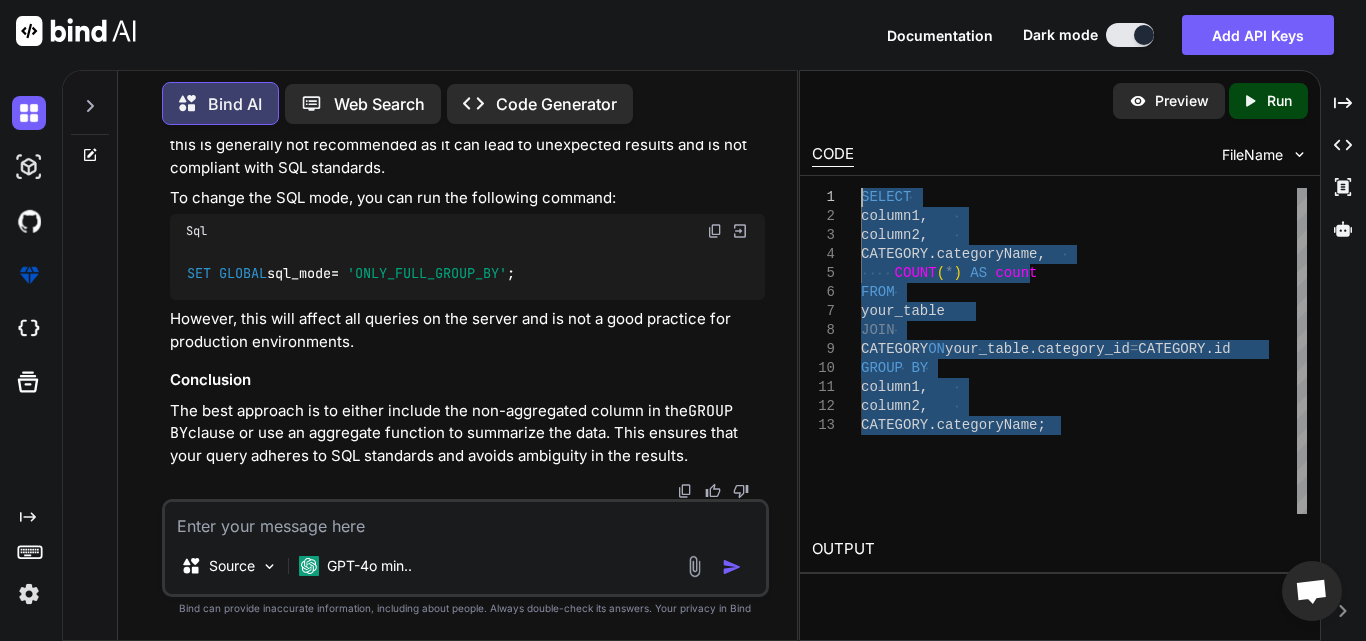 drag, startPoint x: 1103, startPoint y: 434, endPoint x: 783, endPoint y: 194, distance: 400 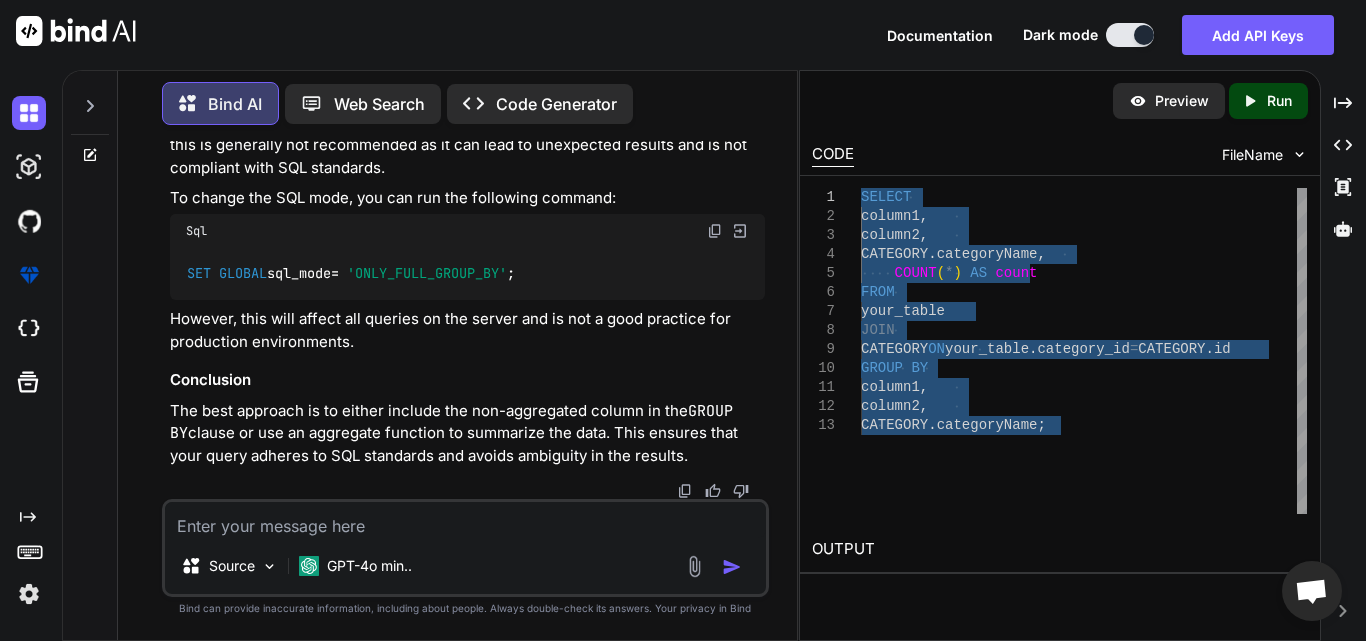 type on "SELECT
column1,
column2,
CATEGORY.categoryName,
COUNT(*) AS count
FROM
your_table
JOIN
CATEGORY ON your_table.category_id = CATEGORY.id
GROUP BY
column1,
column2,
CATEGORY.categoryName;" 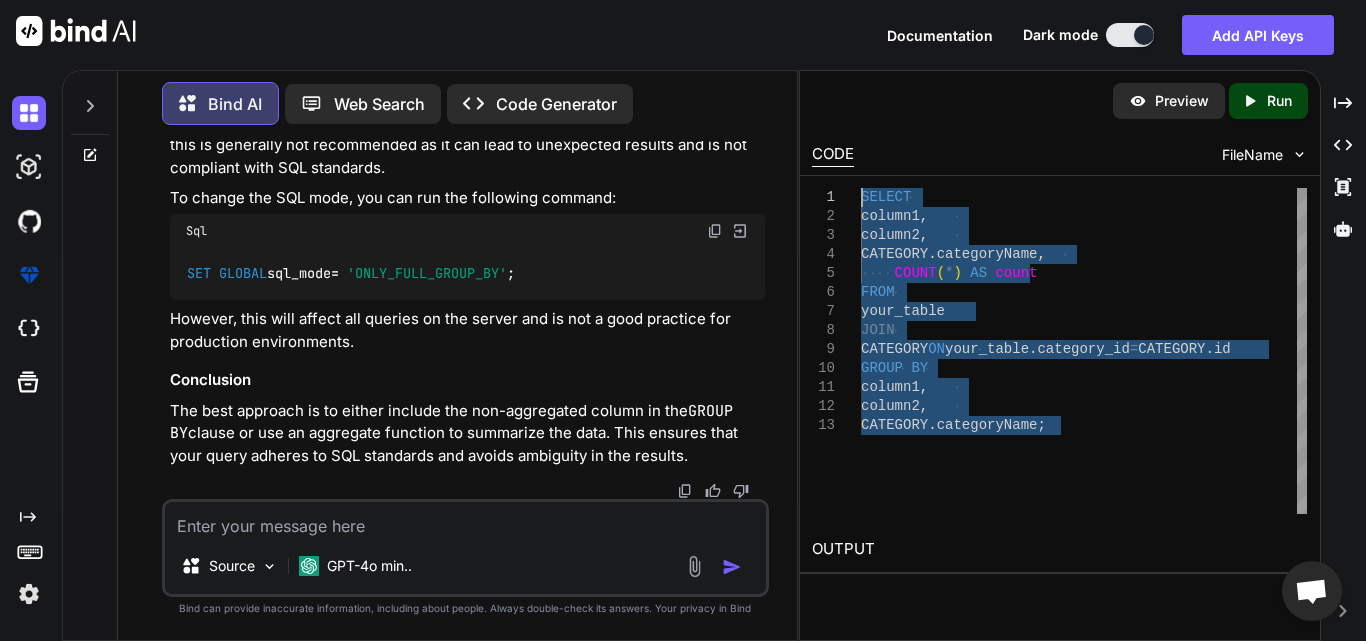 scroll, scrollTop: 52934, scrollLeft: 0, axis: vertical 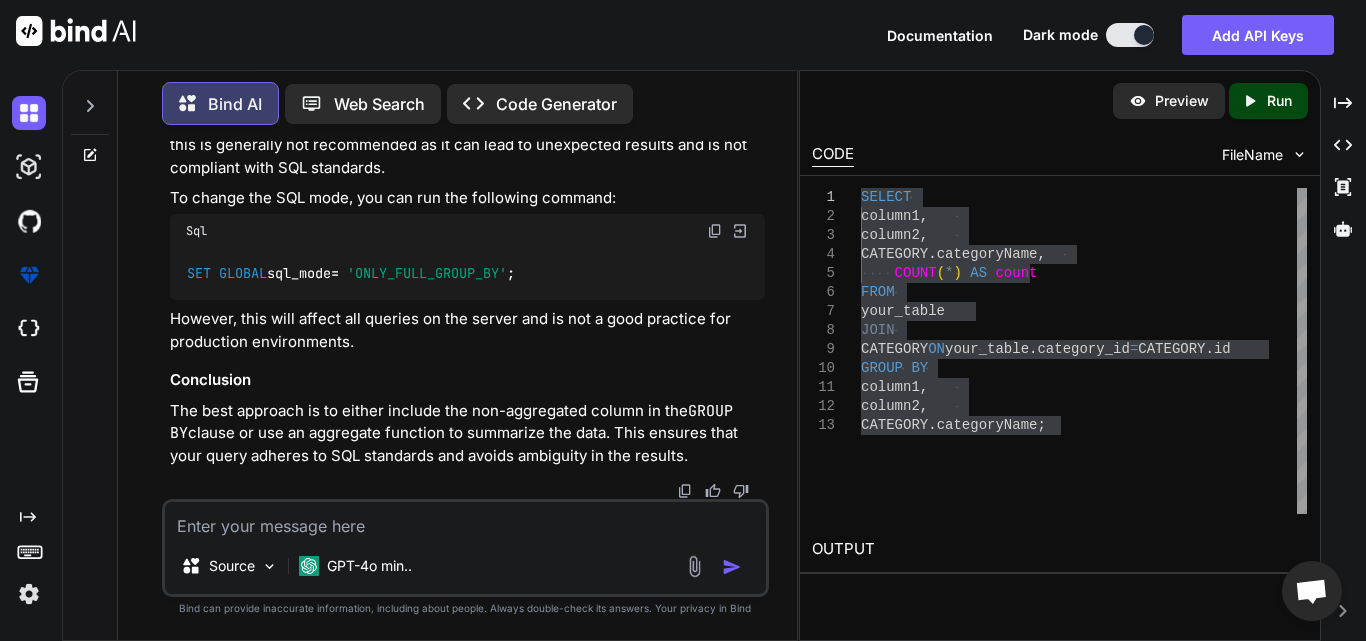 click on "how to fix this error SQLSTATE[42000]: Syntax error or access violation: 1055 Expression #27 of SELECT list is not in GROUP BY clause and contains nonaggregated column '90daysales.CATEGORY.categoryName' which is not functionally dependent on columns in GROUP BY clause;" at bounding box center (467, -660) 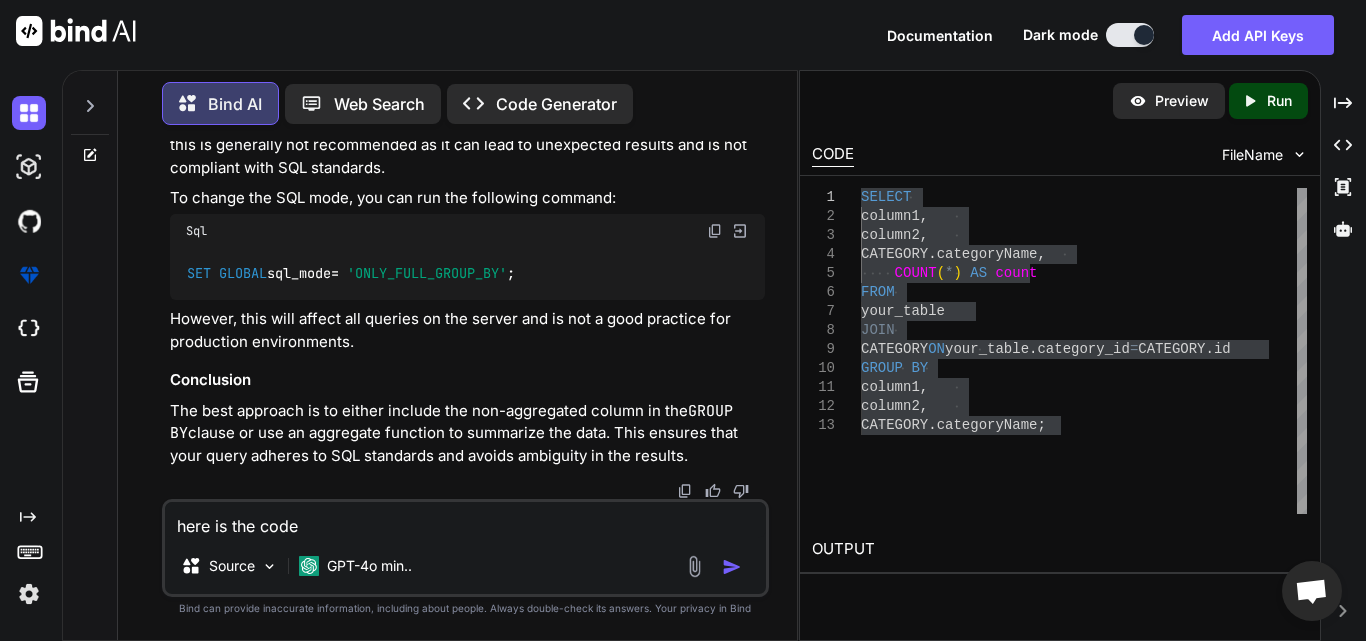 paste on "$query .= " LIMIT $limit OFFSET $offset";
$getContacts = $dbc->prepare($query);
}
$getContacts->execute();
$contacts = $getContacts->fetchAll(PDO::FETCH_ASSOC);
// Iterate through the contacts
foreach ($contacts as $contact) {
// Split the comma-separated tag names into an array
$contact['tagNames'] = explode(',', $contact['tagNames']);
}" 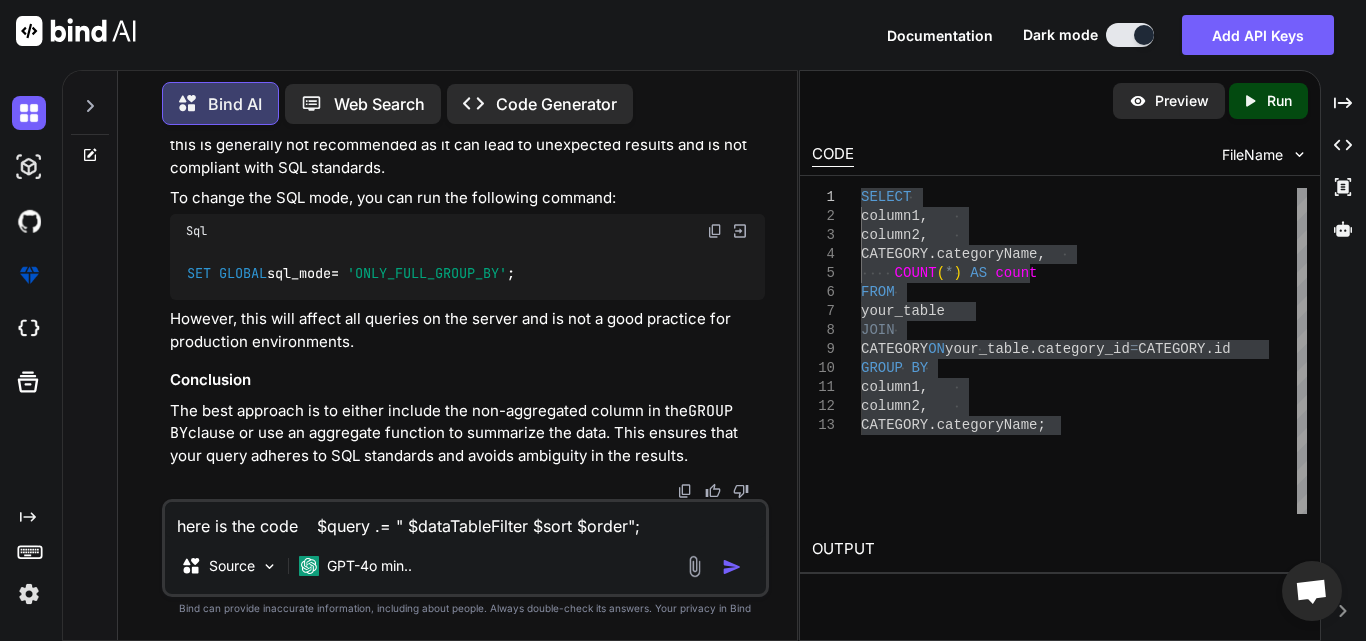 scroll, scrollTop: 50, scrollLeft: 0, axis: vertical 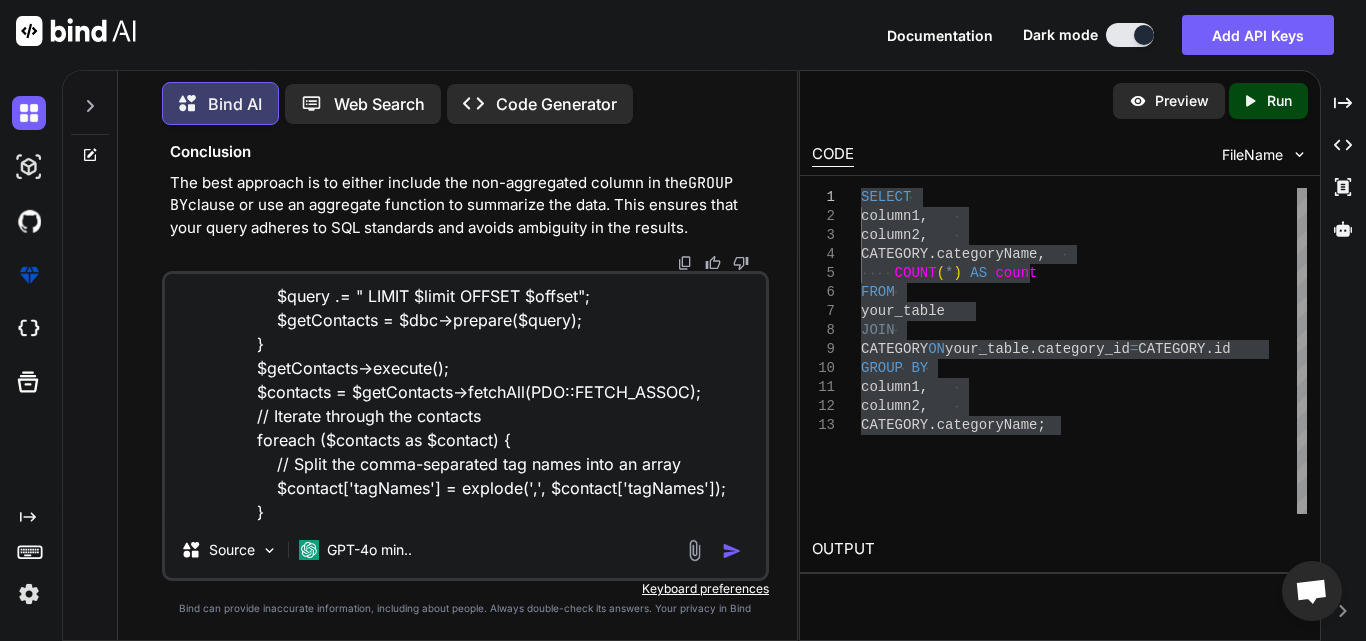 type 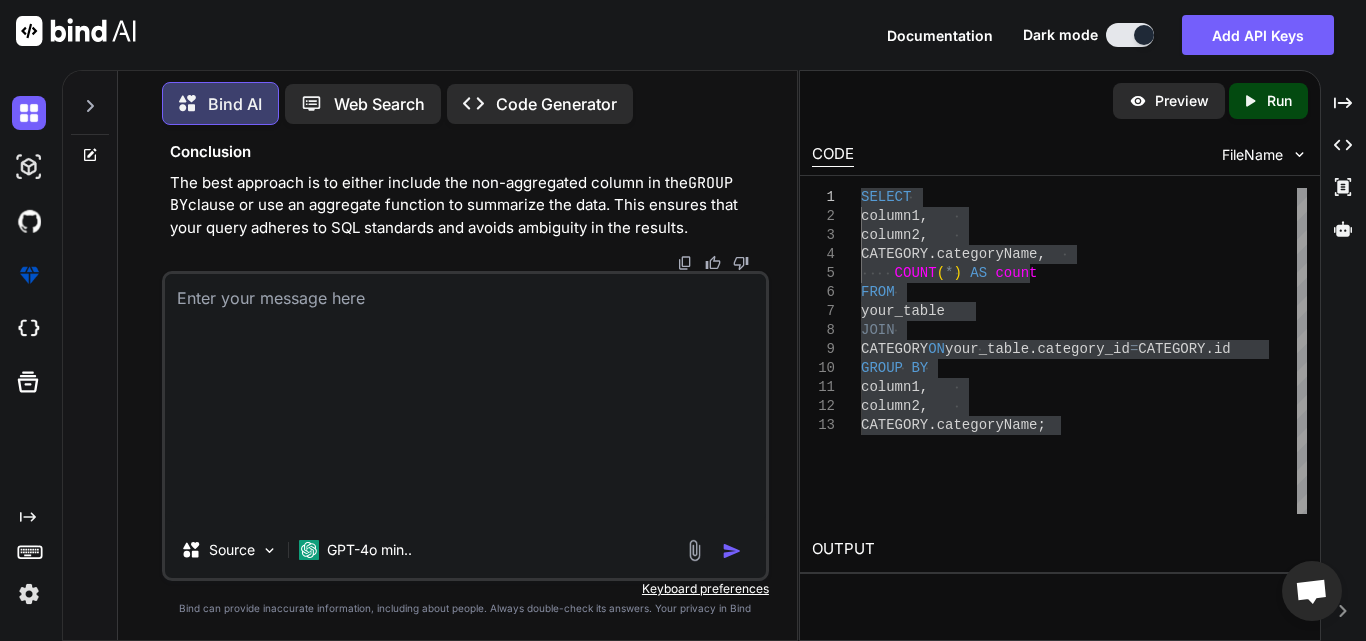 scroll, scrollTop: 0, scrollLeft: 0, axis: both 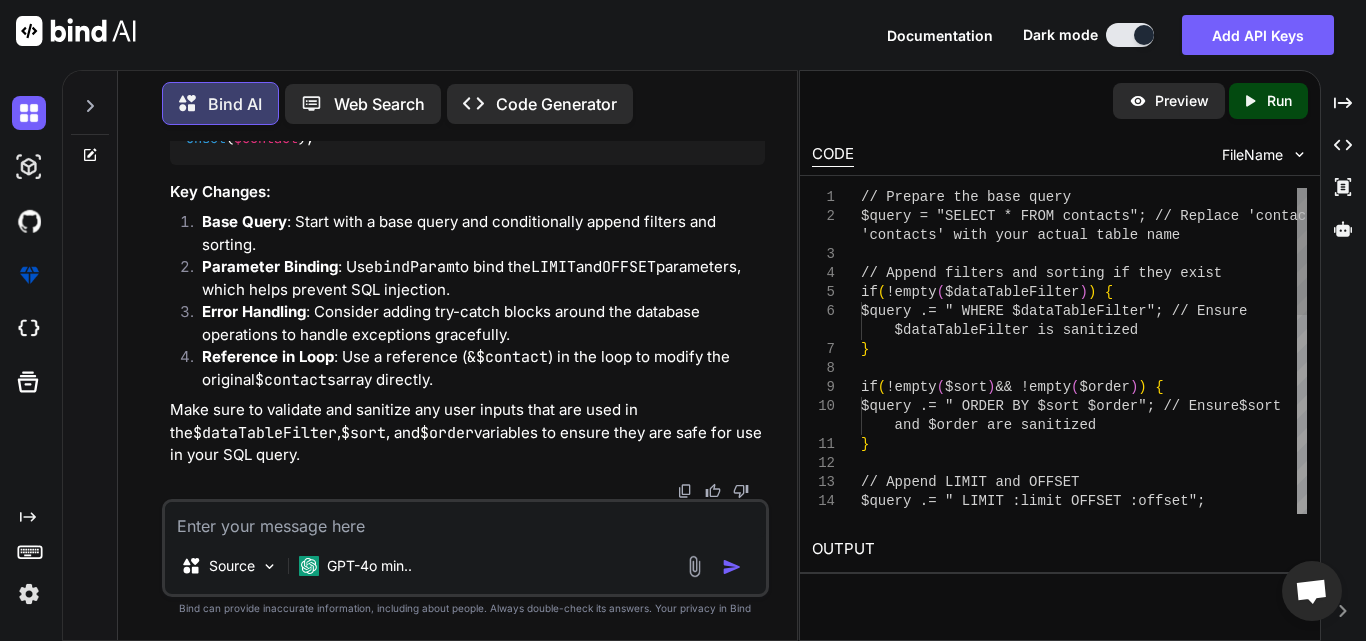 drag, startPoint x: 853, startPoint y: 215, endPoint x: 921, endPoint y: 400, distance: 197.1015 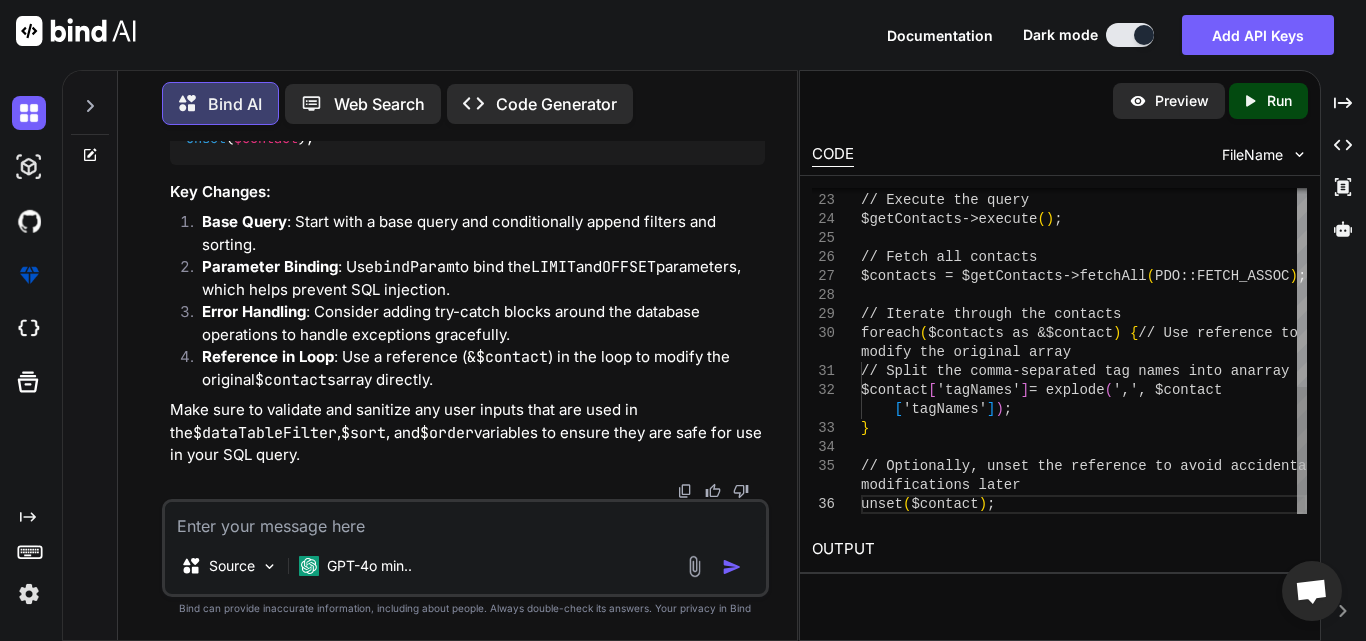 click on "// Execute the query $getContacts->execute(); // Fetch all contacts $contacts = $getContacts->fetchAll(PDO::FETCH_ASSOC); // Iterate through the contacts foreach ( $contacts as &$contact ) { // Use reference to modify the original array // Split the comma-separated tag names into an array $contact['tagNames'] = explode(',', $contact['tagNames']); } // Optionally, unset the reference to avoid accidental modifications later unset($contact);" at bounding box center (1084, 96) 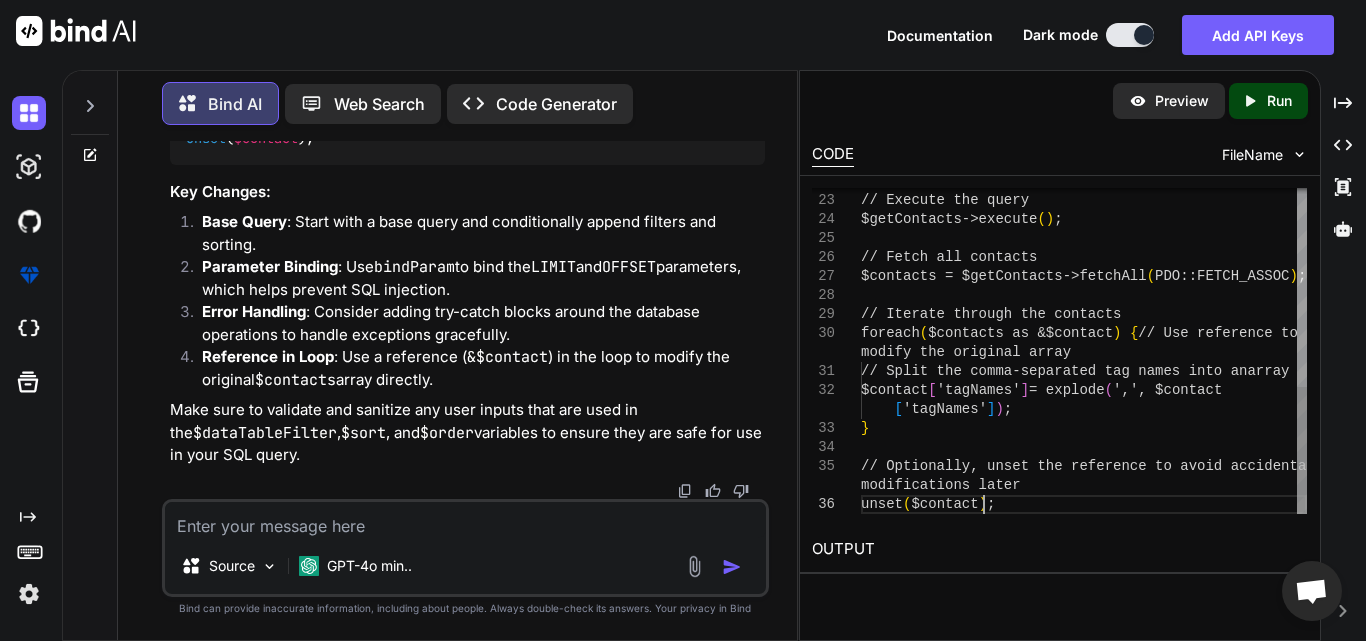 type on "// Prepare the base query
$query = "SELECT * FROM contacts"; // Replace 'contacts' with your actual table name
// Append filters and sorting if they exist
if (!empty($dataTableFilter)) {
$query .= " WHERE $dataTableFilter"; // Ensure $dataTableFilter is sanitized
}
…
// Optionally, unset the reference to avoid accidental modifications later
unset($contact);" 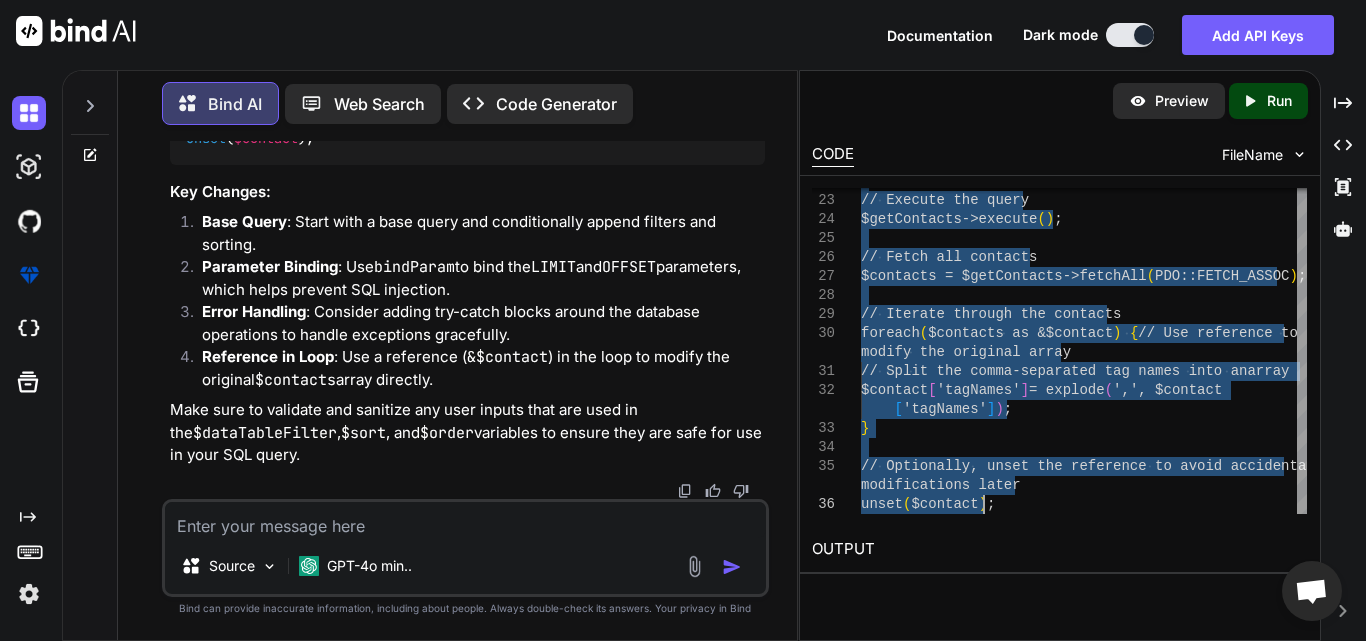 click at bounding box center [465, 520] 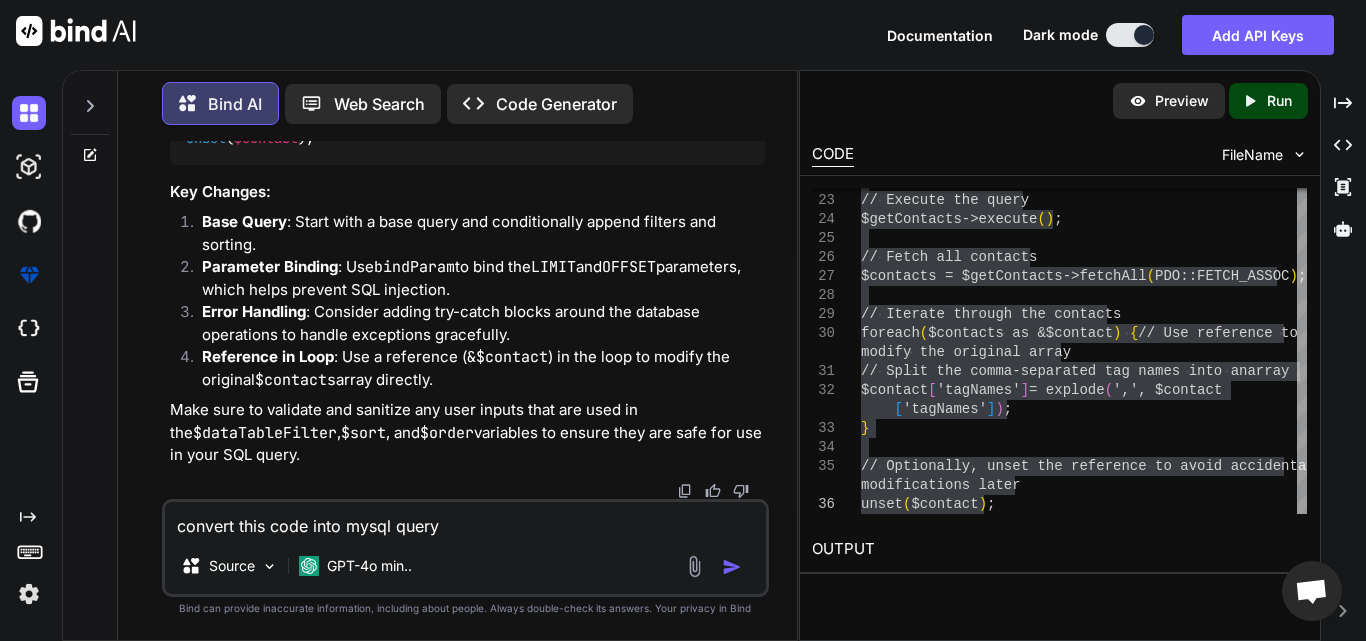 paste on "$query .= "$dataTableFilter $sort $order";
$query .= "LIMIT $limit OFFSET $offset";
$getContacts = $dbc->prepare($query);
}
$getContacts->execute();
$contacts = $getContacts->fetchAll(PDO::FETCH_ASSOC);
// Iterate through the contacts
foreach ($contacts as $contact) {
// Split the comma-separated tag names into an array
$contact['tagNames'] = explode(',', $contact['tagNames']);
}
$rcordsAvailable = $dbc->query('SELECT FOUND_ROWS()')->fetchColumn();
$count = !empty($contacts) ? count($contacts) : 0;" 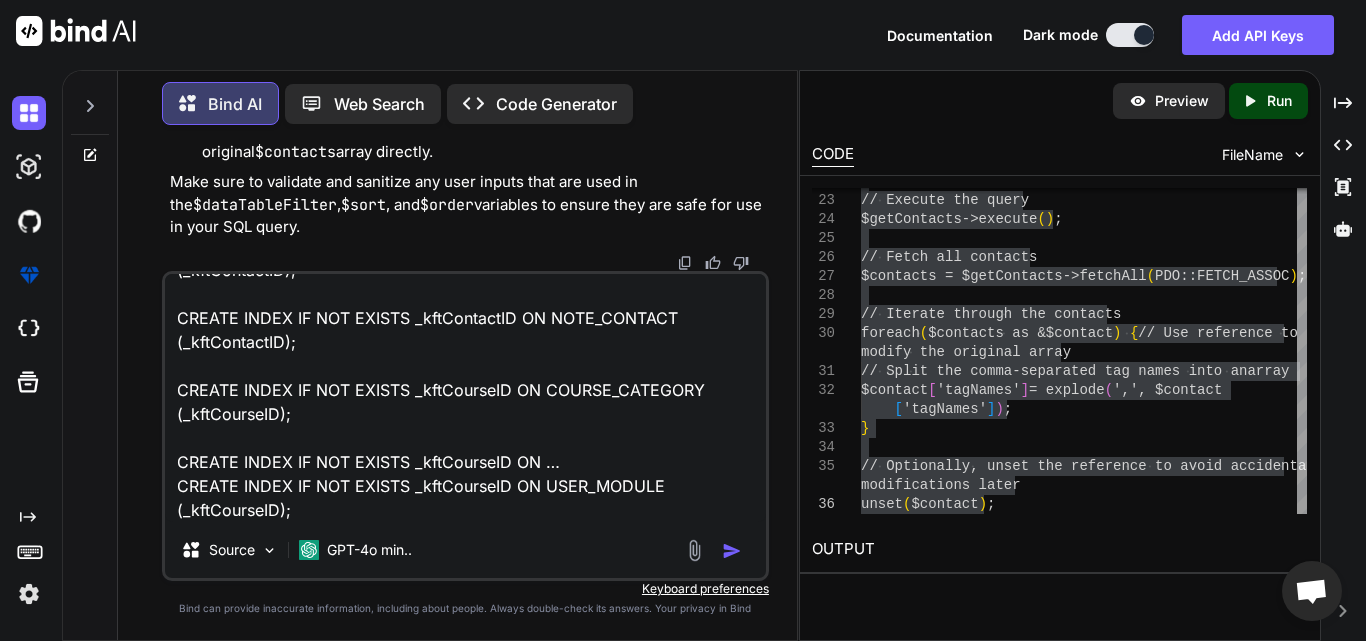scroll, scrollTop: 0, scrollLeft: 0, axis: both 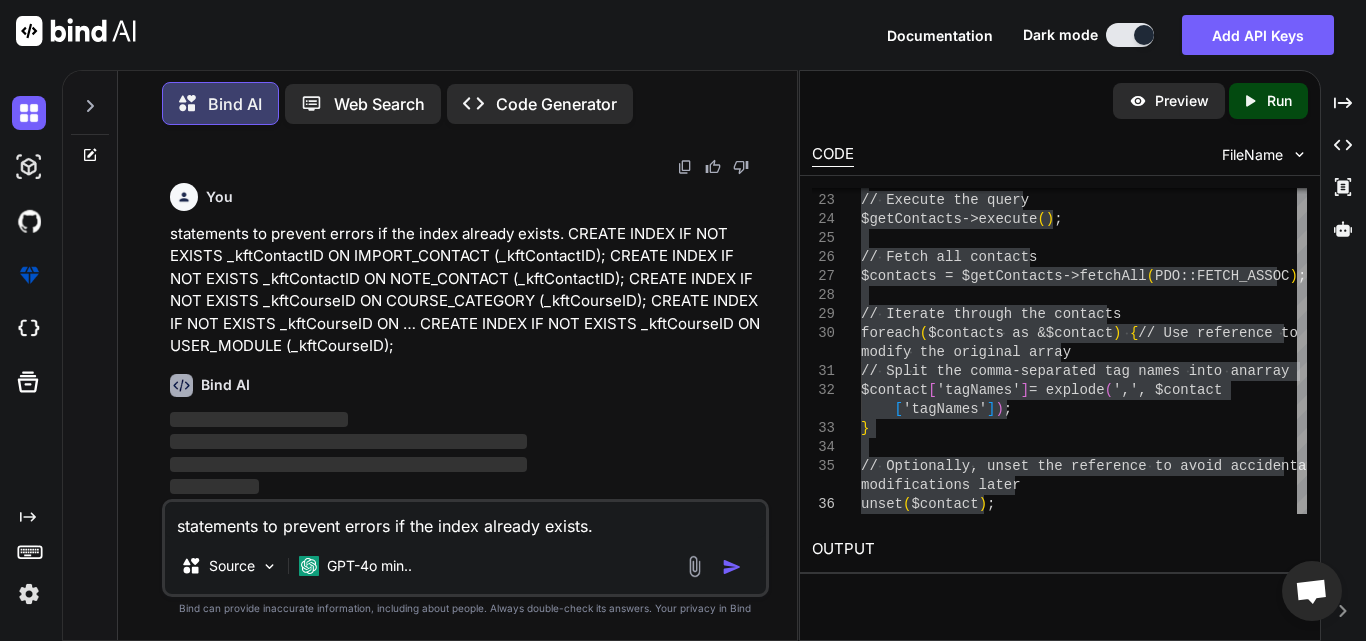 type 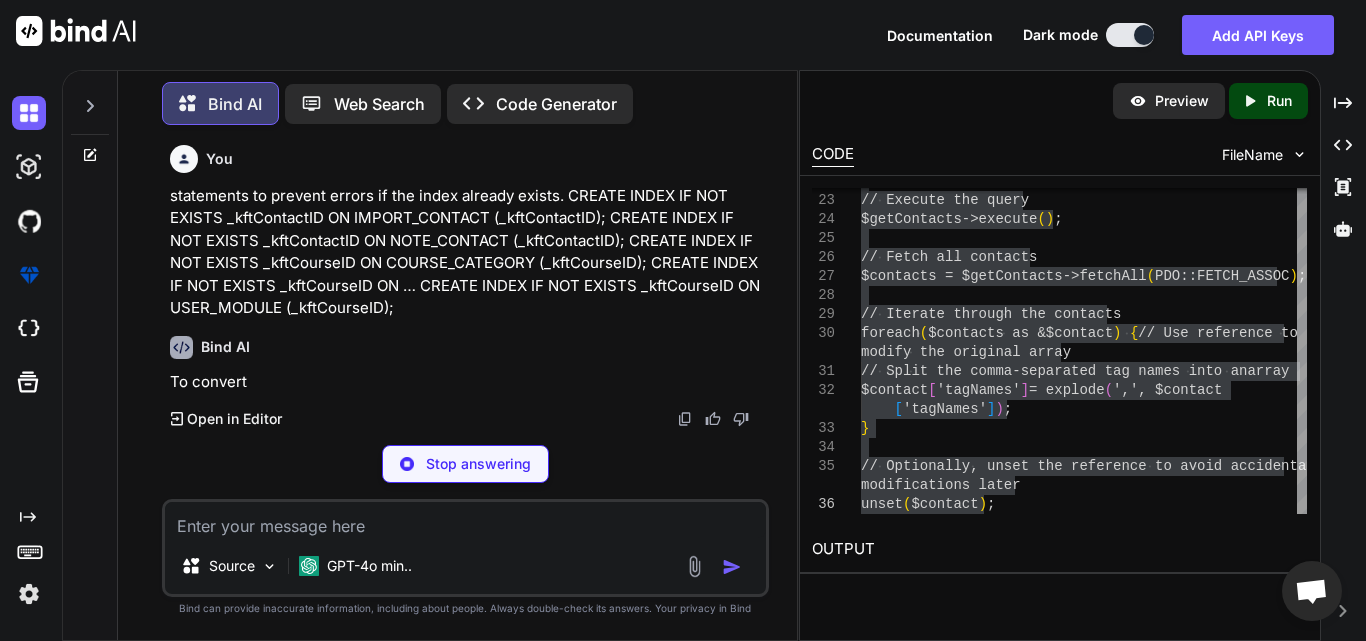 scroll, scrollTop: 56269, scrollLeft: 0, axis: vertical 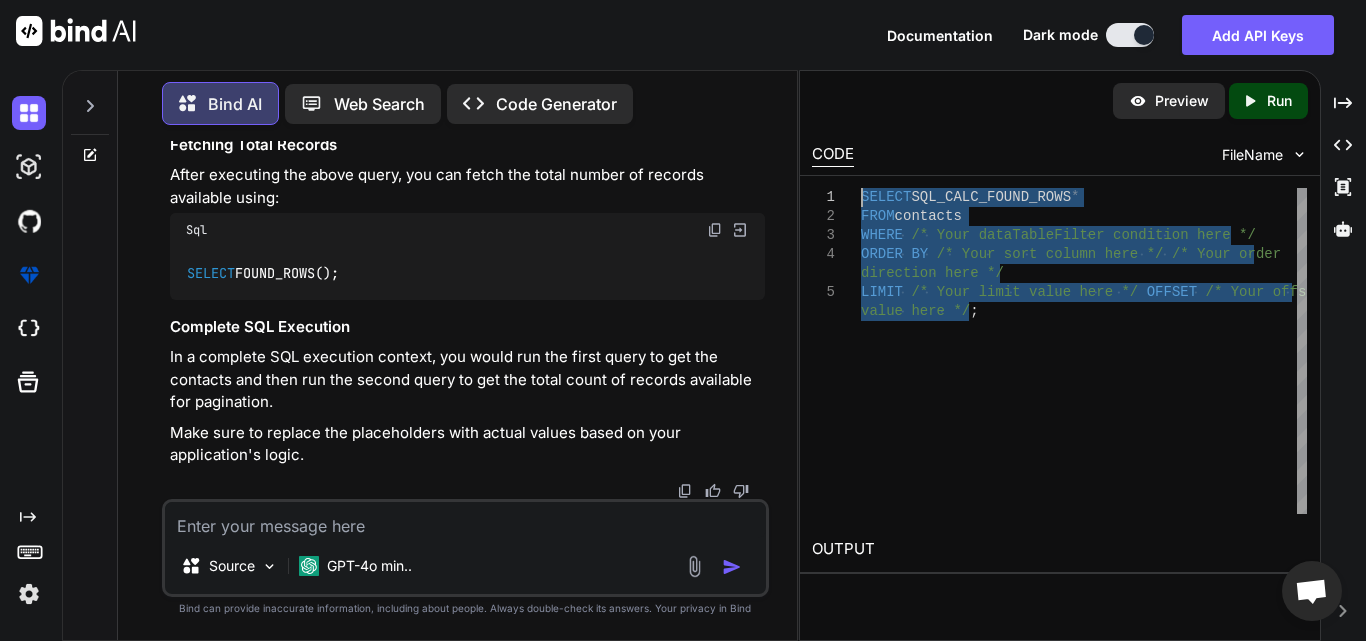 drag, startPoint x: 994, startPoint y: 320, endPoint x: 826, endPoint y: 194, distance: 210 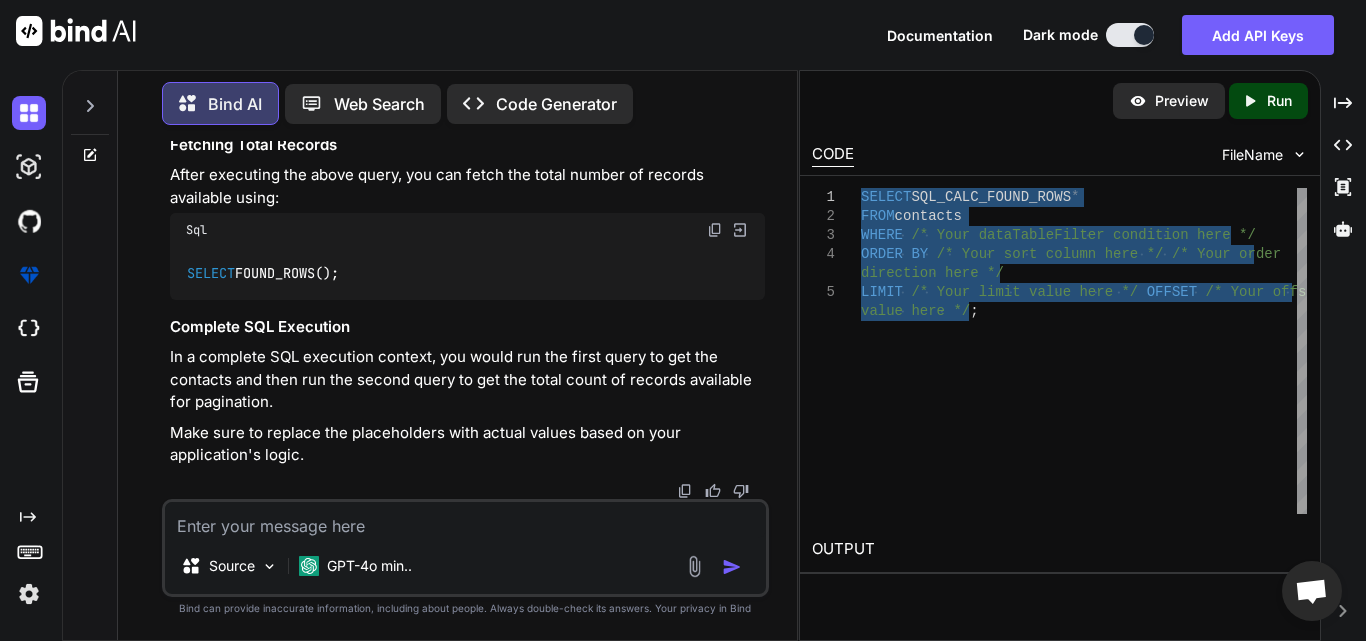 click at bounding box center [465, 520] 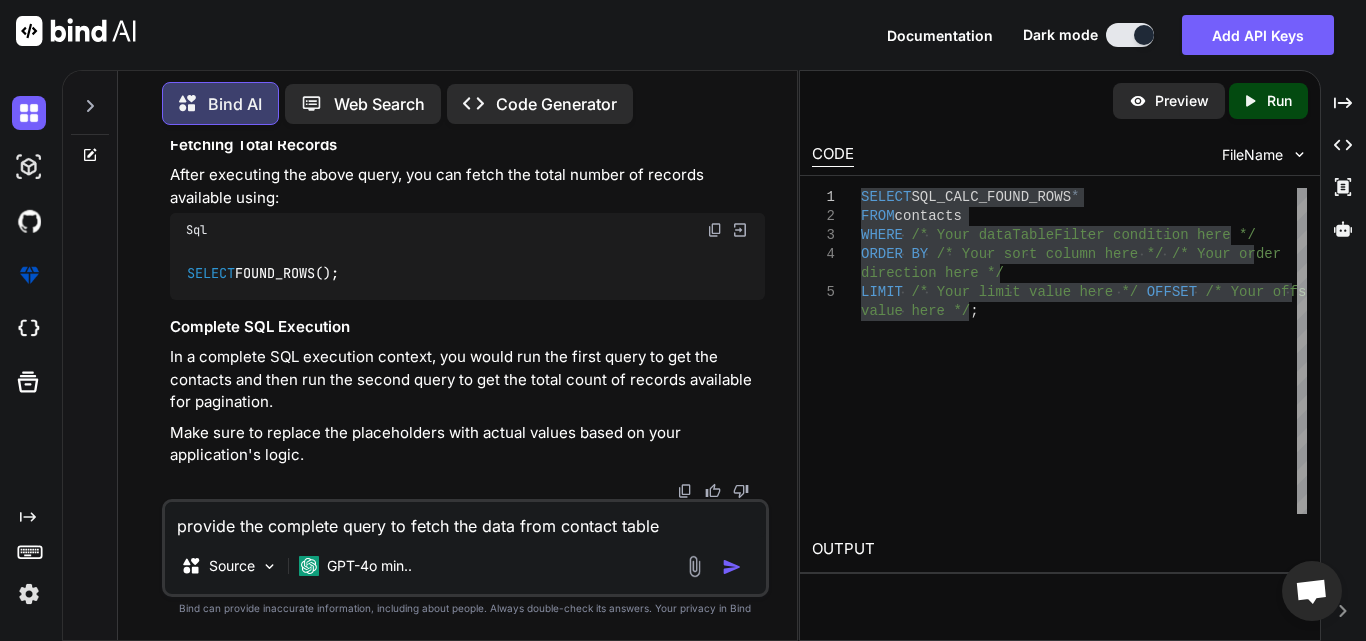 paste on "SELECT SQL_CALC_FOUND_ROWS *
FROM contacts
WHERE /* Your dataTableFilter condition here */
ORDER BY /* Your sort column here */ /* Your order direction here */
LIMIT /* Your limit value here */ OFFSET /* Your offset value here */;" 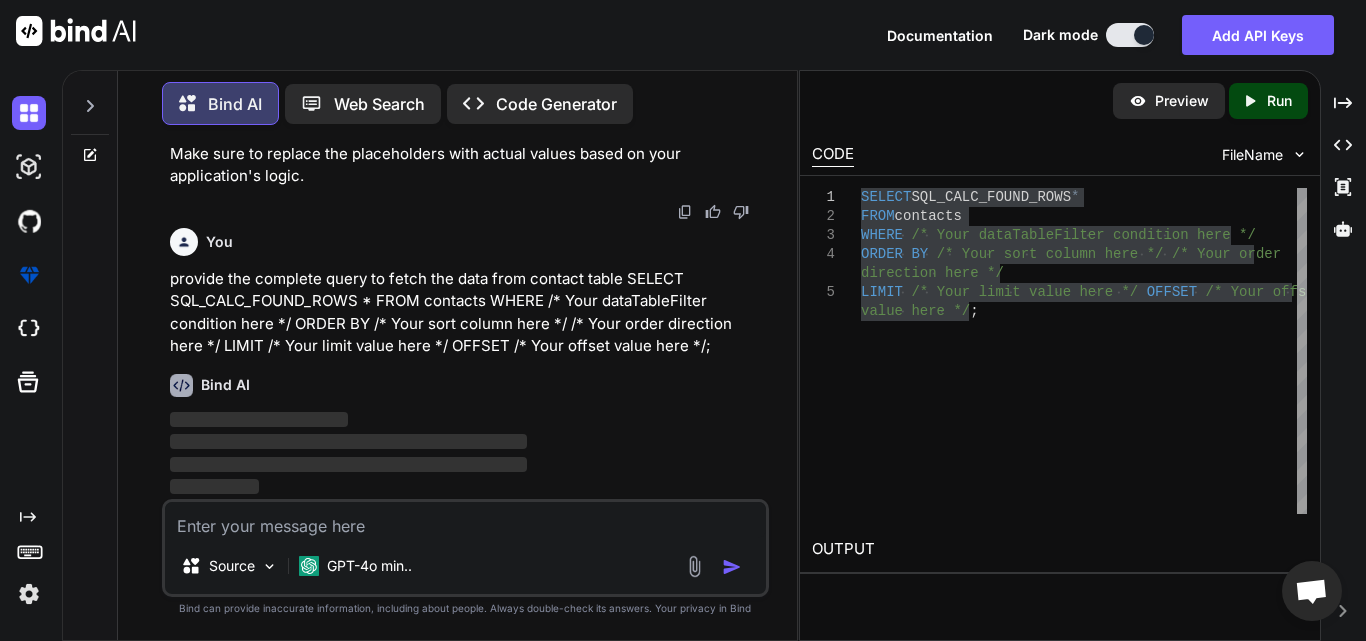 scroll, scrollTop: 57869, scrollLeft: 0, axis: vertical 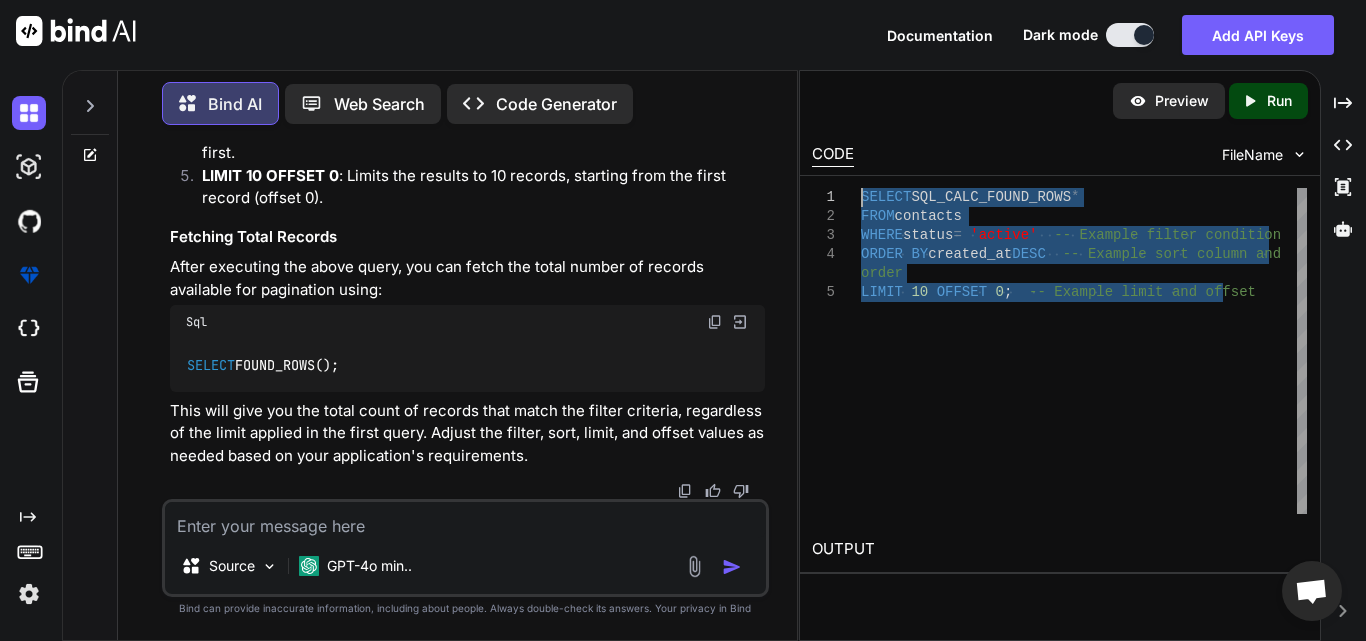 drag, startPoint x: 1277, startPoint y: 298, endPoint x: 814, endPoint y: 192, distance: 474.97894 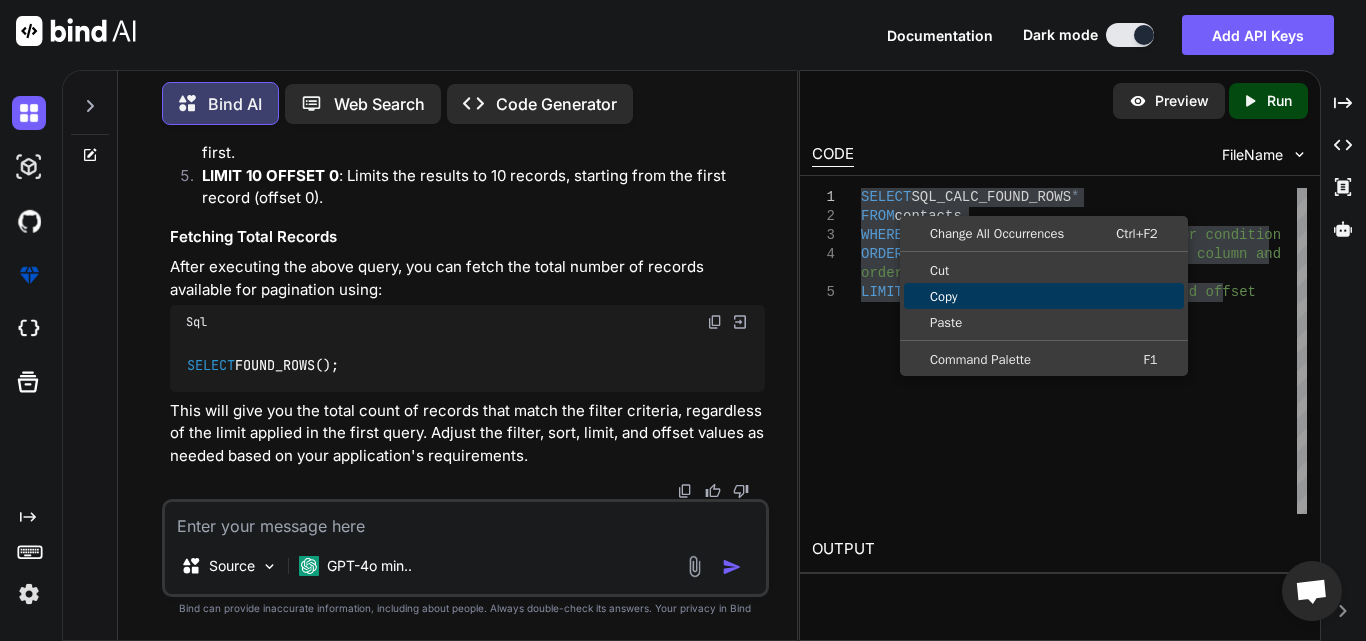 click on "Copy" at bounding box center [1044, 296] 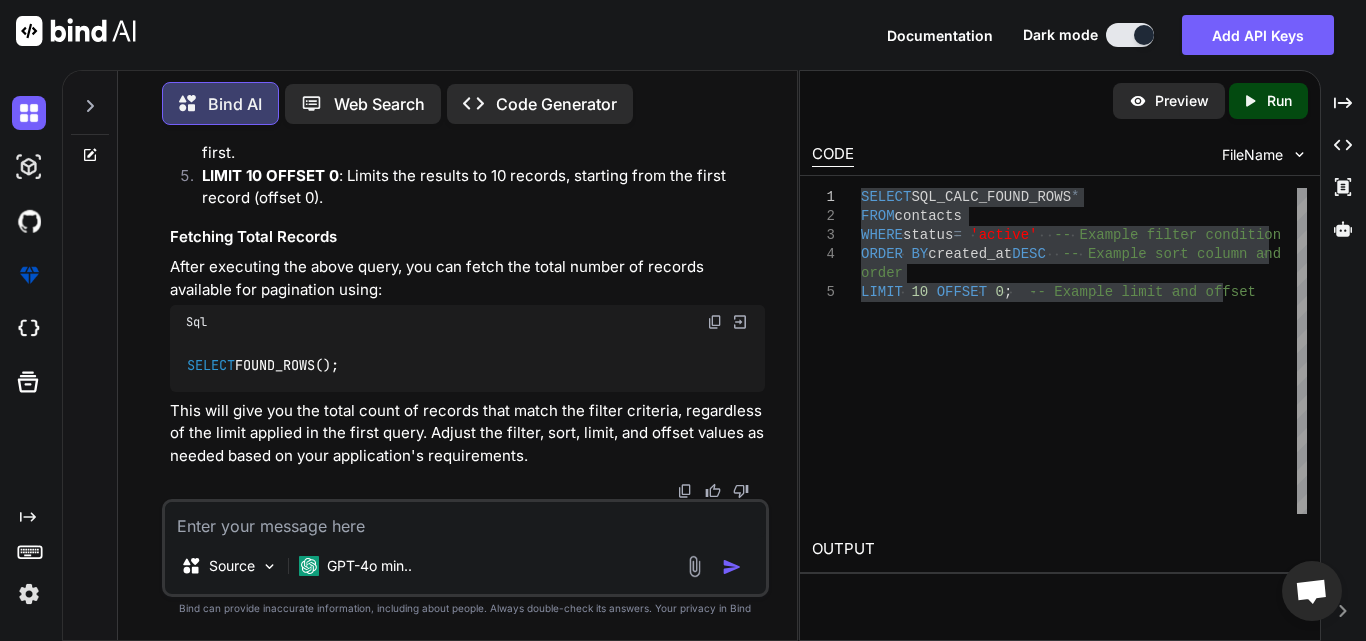 click at bounding box center [465, 520] 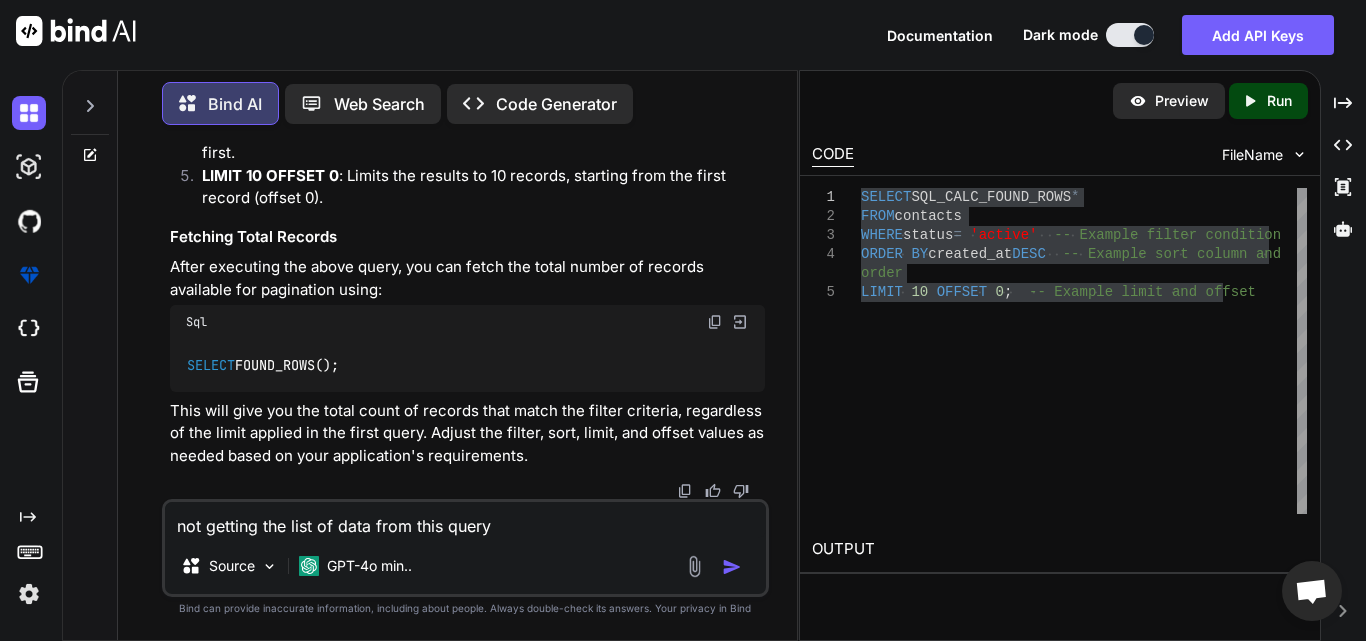 paste on "SELECT SQL_CALC_FOUND_ROWS *
FROM contact
WHERE __kptID = 'id'  -- Example filter condition
ORDER BY creationTimestamp DESC  -- Example sort column and order
LIMIT 10 OFFSET 0;" 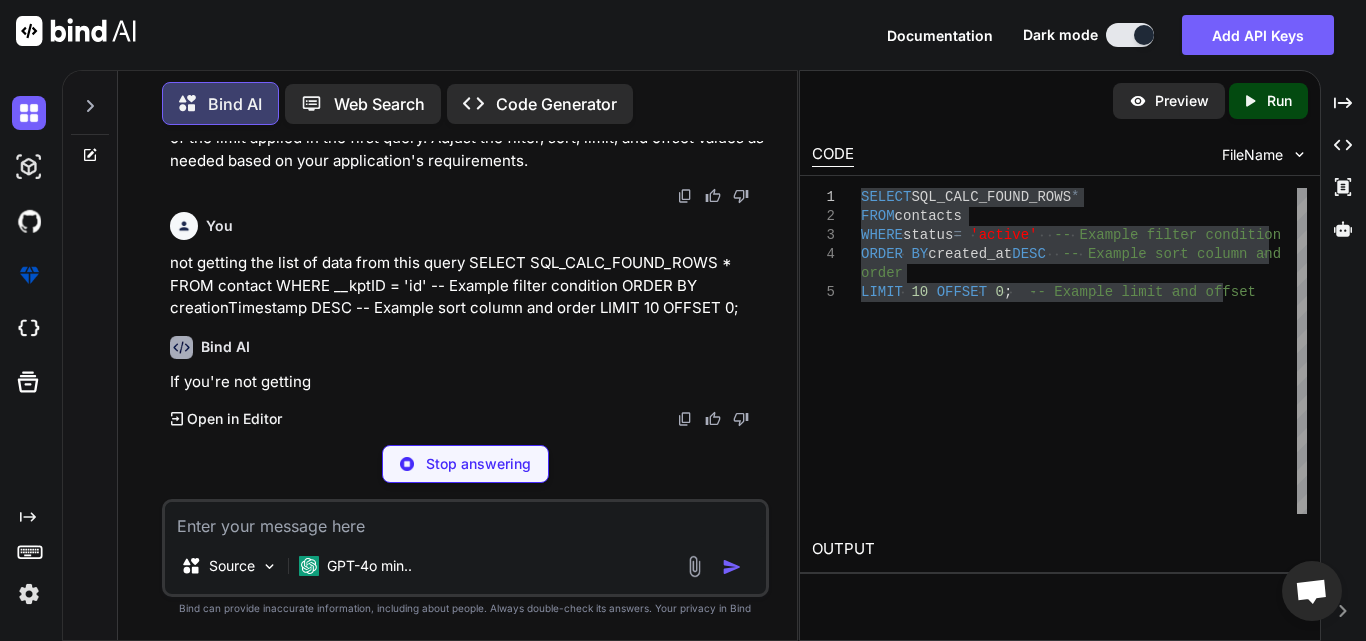 scroll, scrollTop: 59011, scrollLeft: 0, axis: vertical 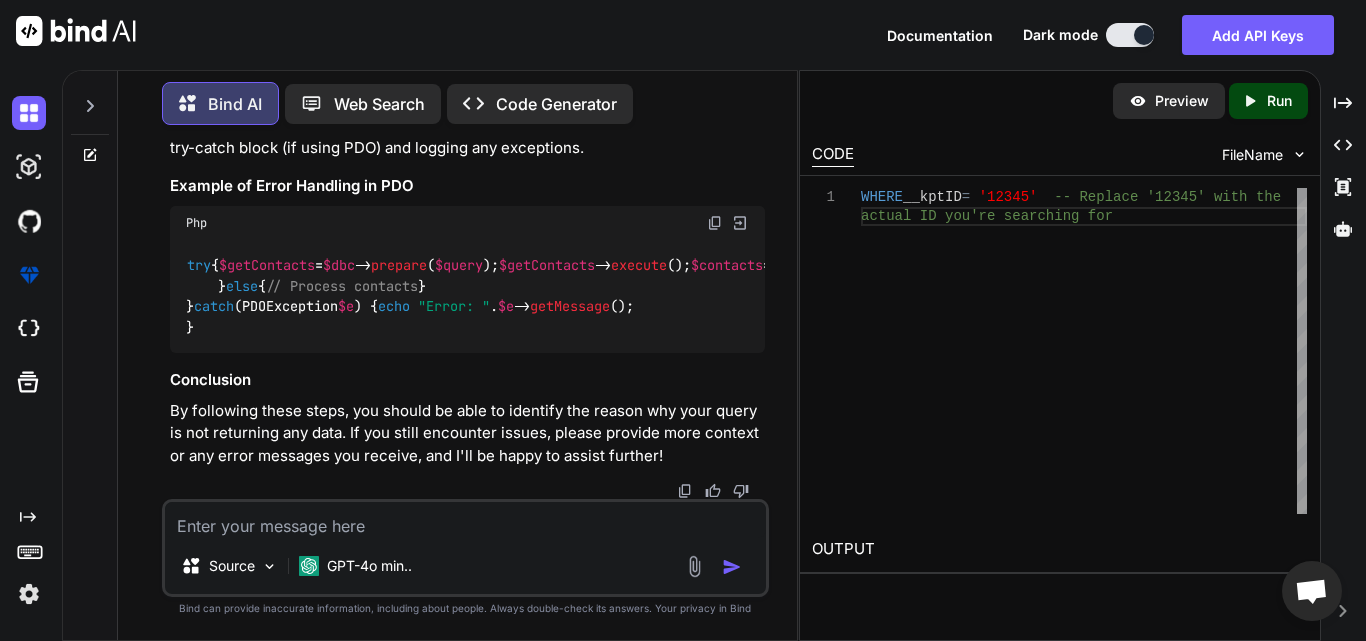 click at bounding box center [465, 520] 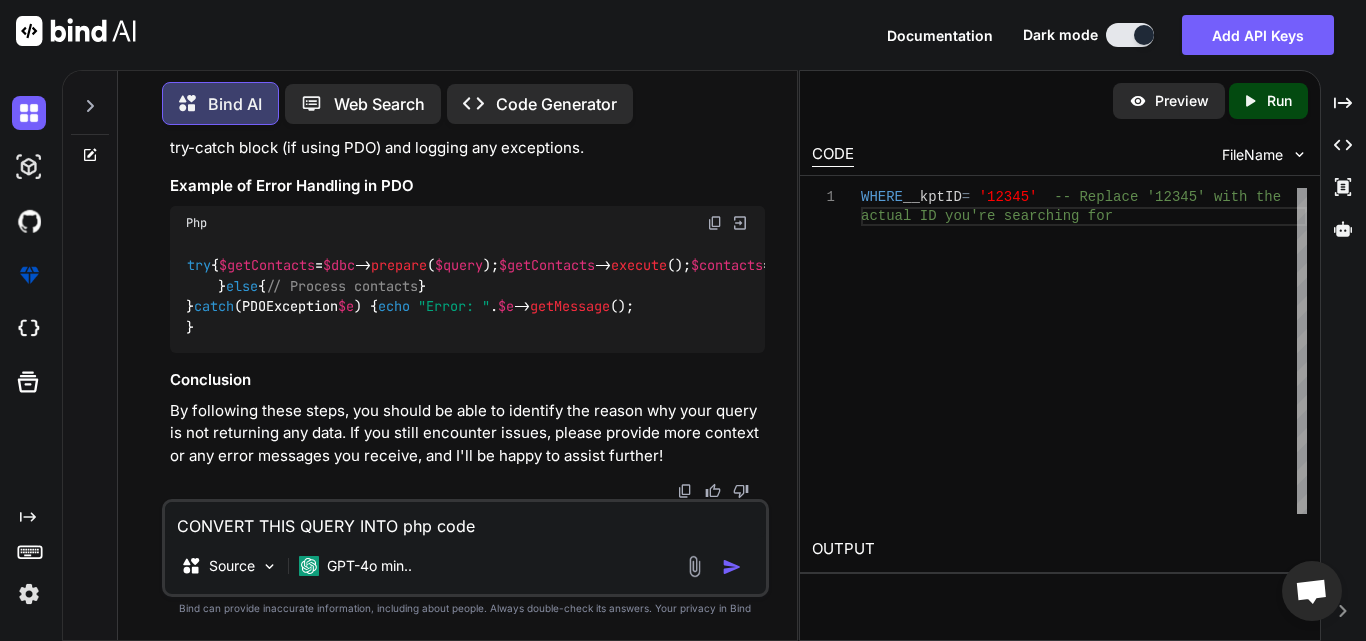 paste on "465a3213-5e73-11f0-9dda-94c691920247" 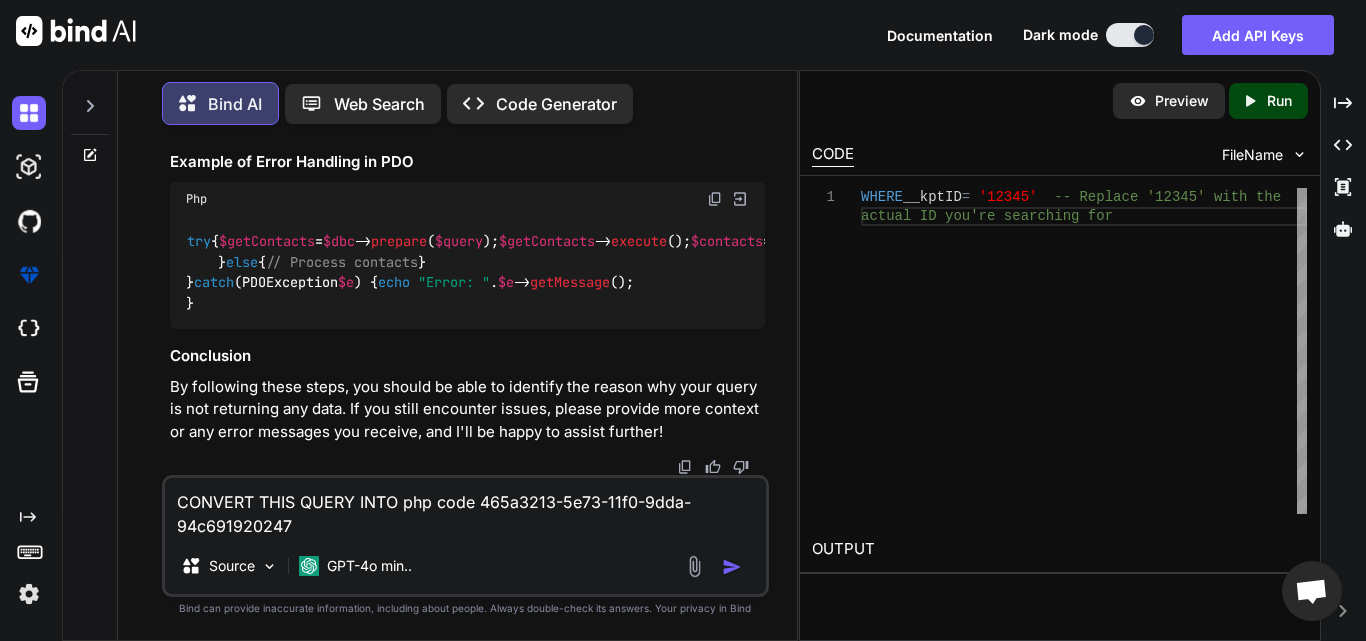 drag, startPoint x: 477, startPoint y: 500, endPoint x: 494, endPoint y: 531, distance: 35.35534 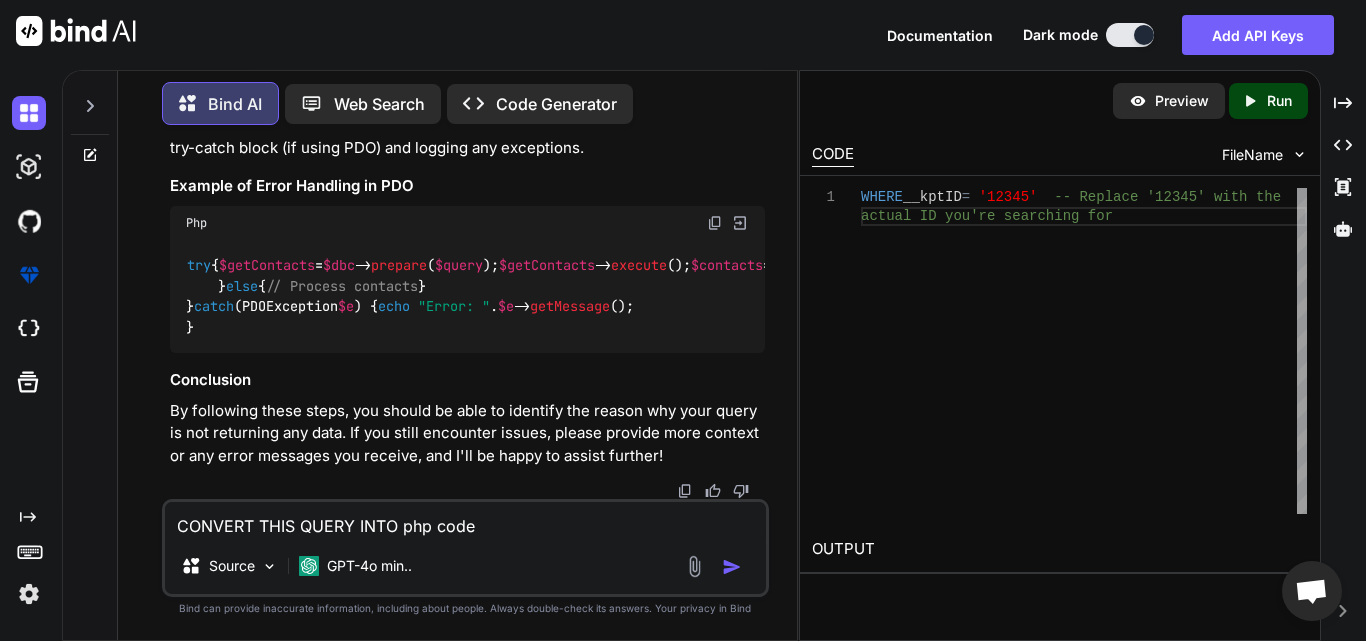 click on "CONVERT THIS QUERY INTO php code" at bounding box center (465, 520) 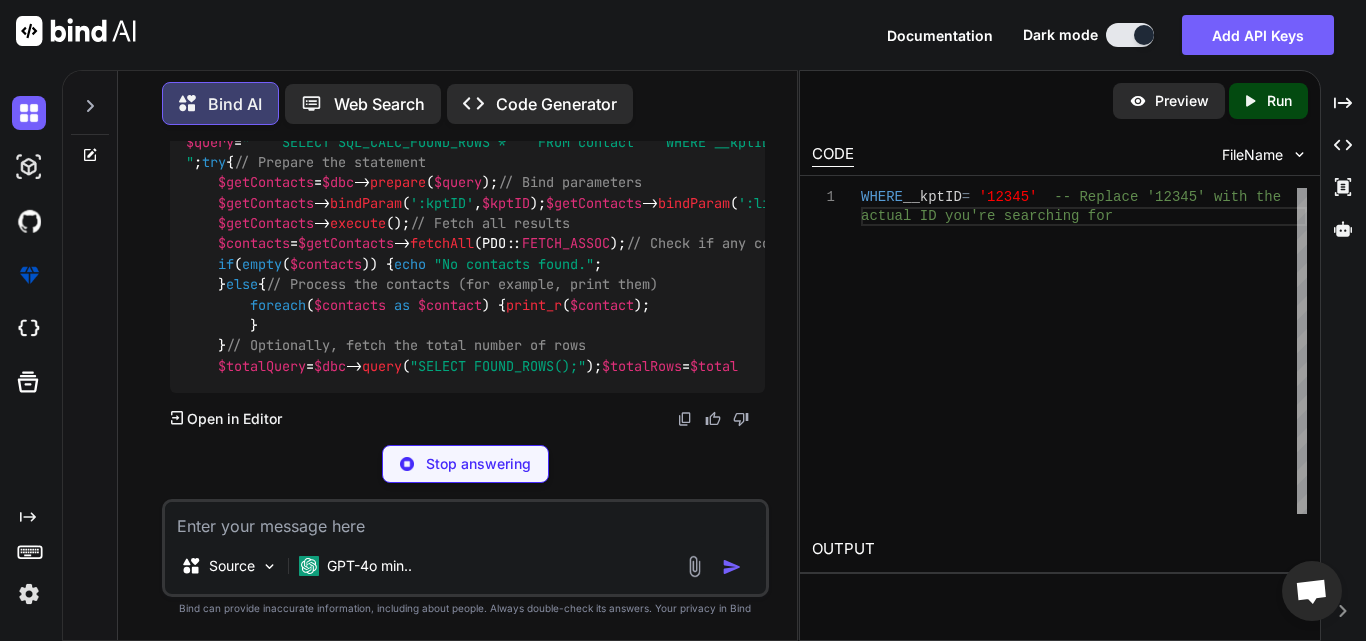 scroll, scrollTop: 61231, scrollLeft: 0, axis: vertical 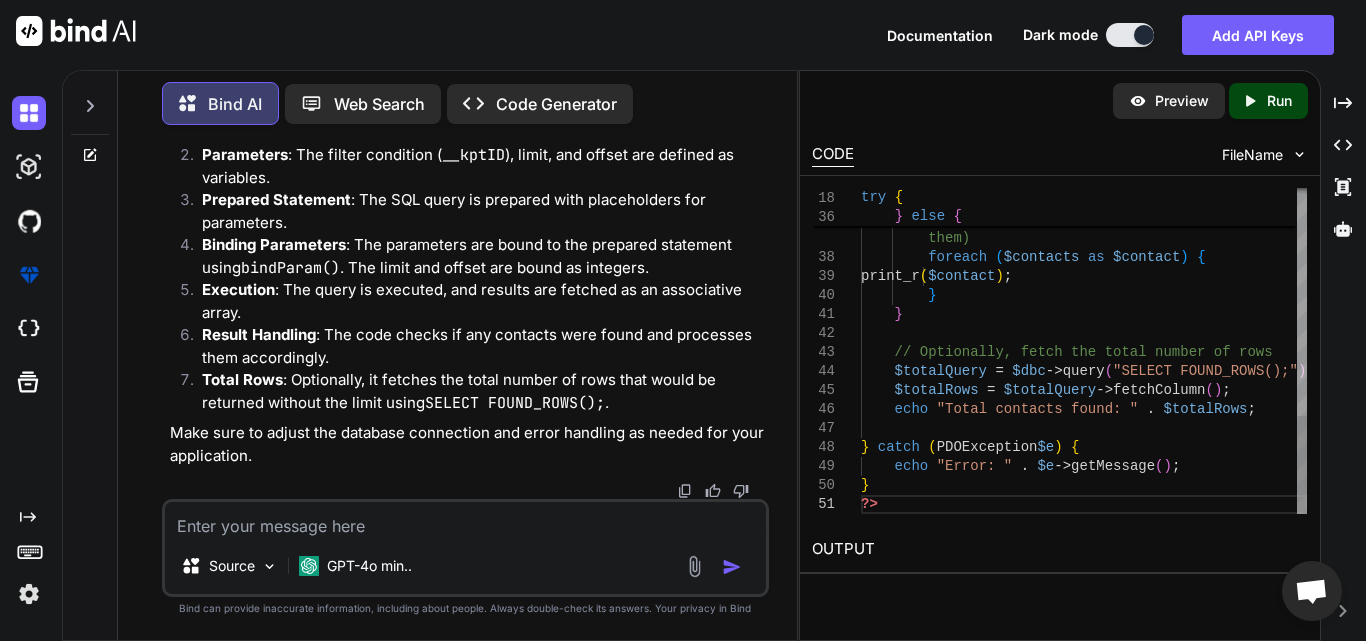 type 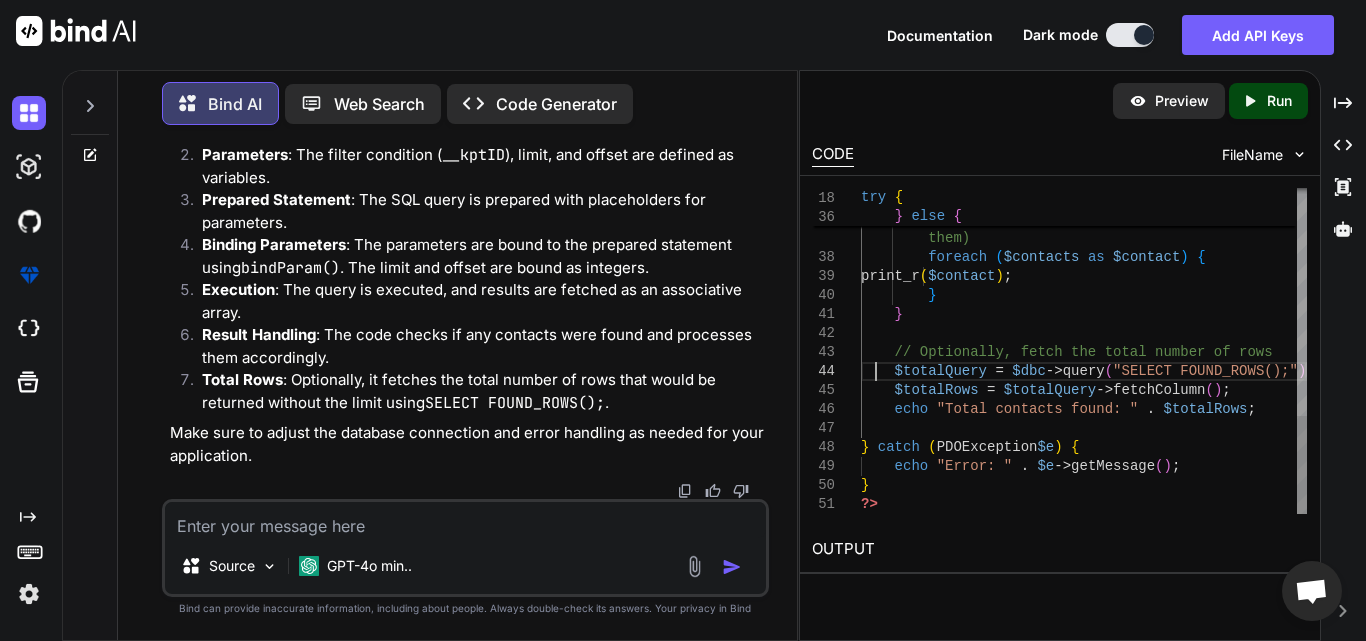 scroll, scrollTop: 0, scrollLeft: 0, axis: both 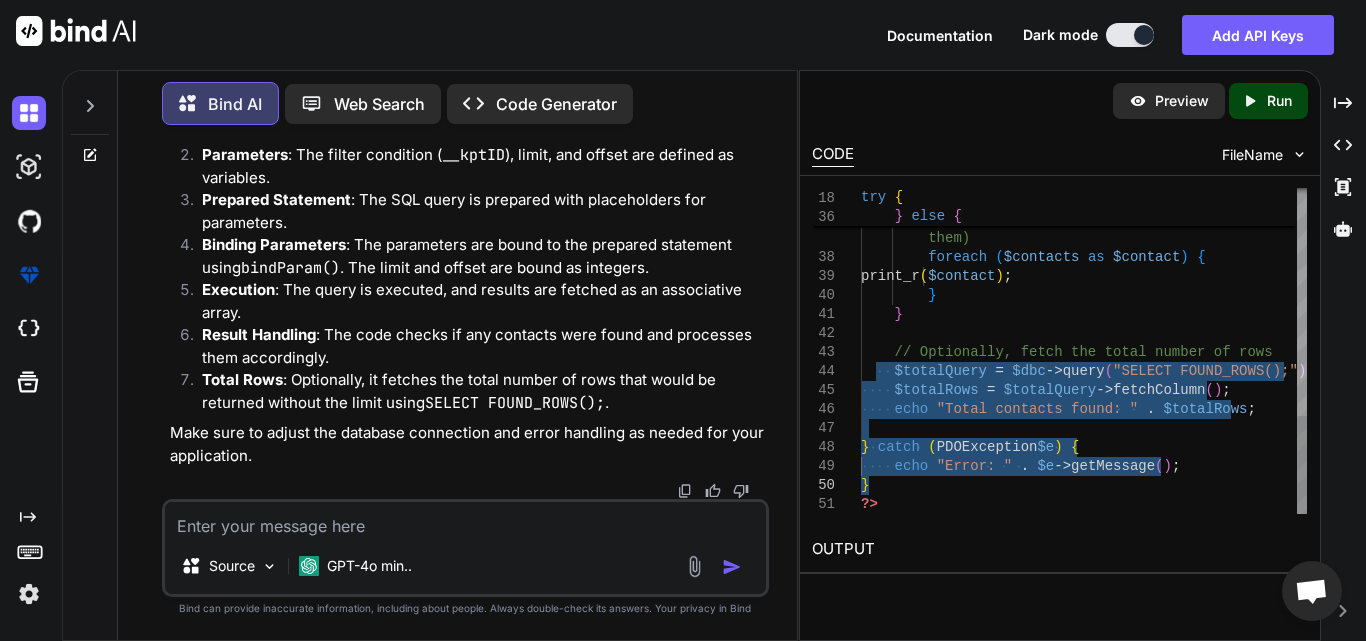 type on "} else {
// Process the contacts (for example, print them)
foreach ($contacts as $contact) {
print_r($contact);
}
}
// Optionally, fetch the total number of rows
$totalQuery = $dbc->query("SELECT FOUND_ROWS();");
$totalRows = $totalQuery->fetchColumn();
echo "Total contacts found: " . $totalRows;
} catch (PDOException $e) {
echo "Error: " . $e->getMessage();
}
?>" 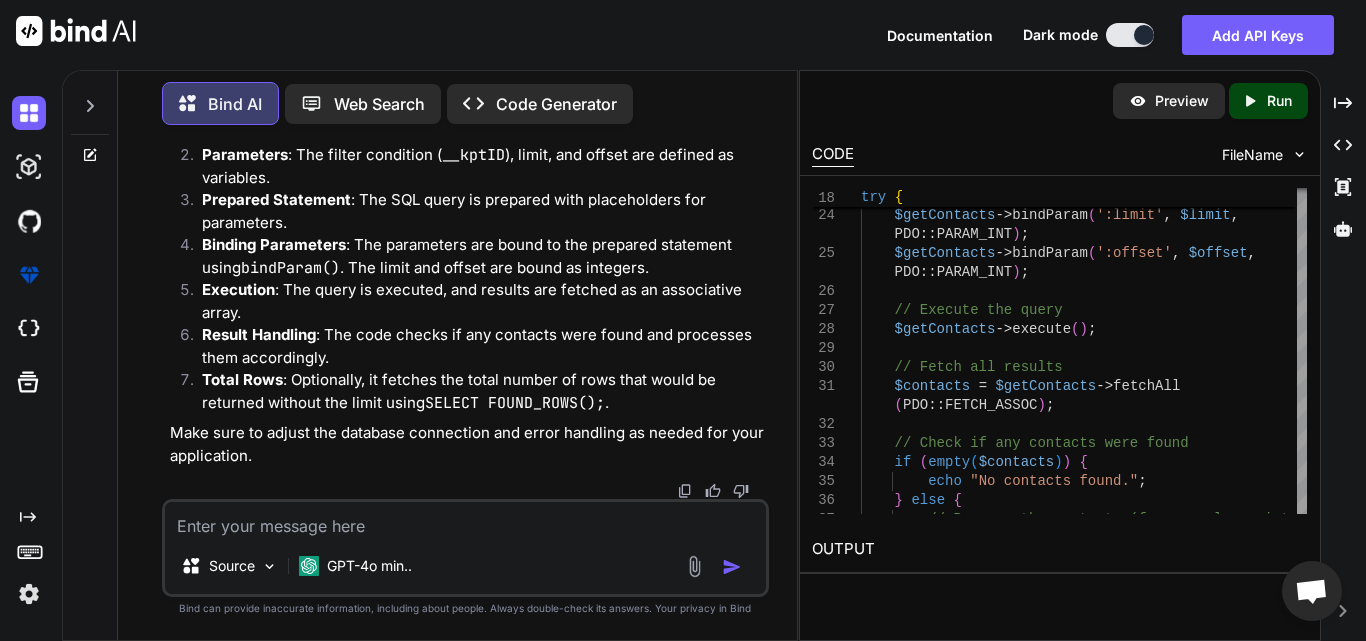 scroll, scrollTop: 61231, scrollLeft: 0, axis: vertical 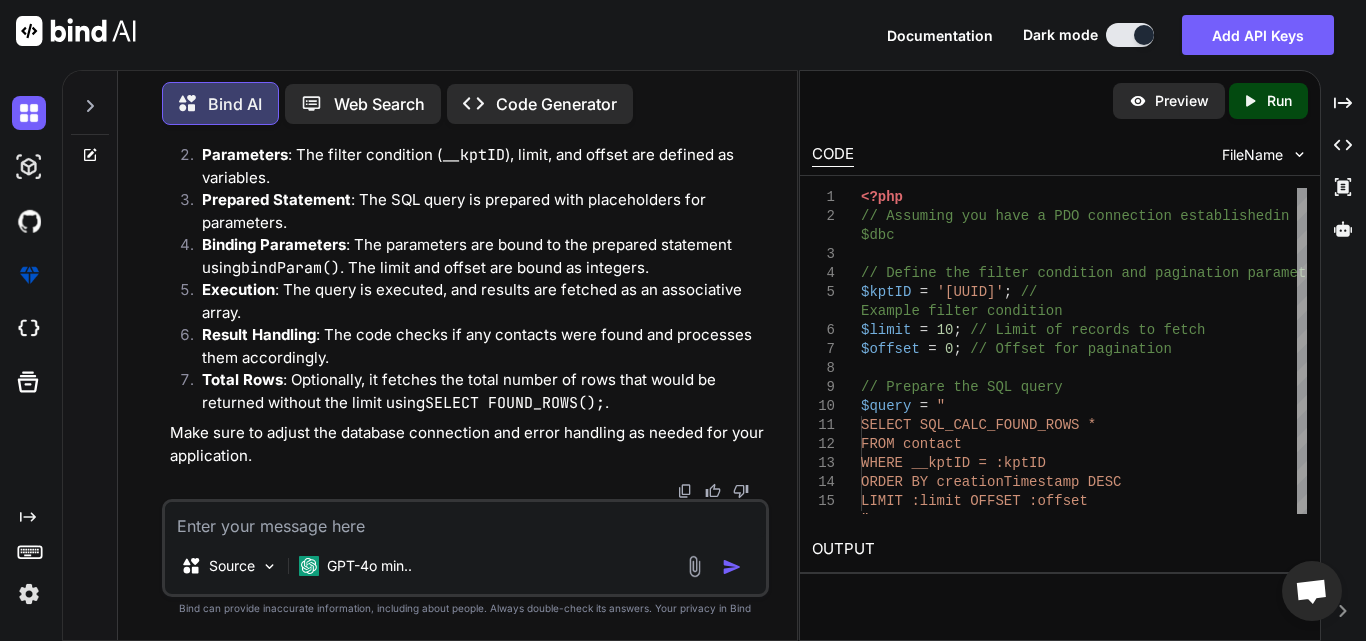 click at bounding box center (465, 520) 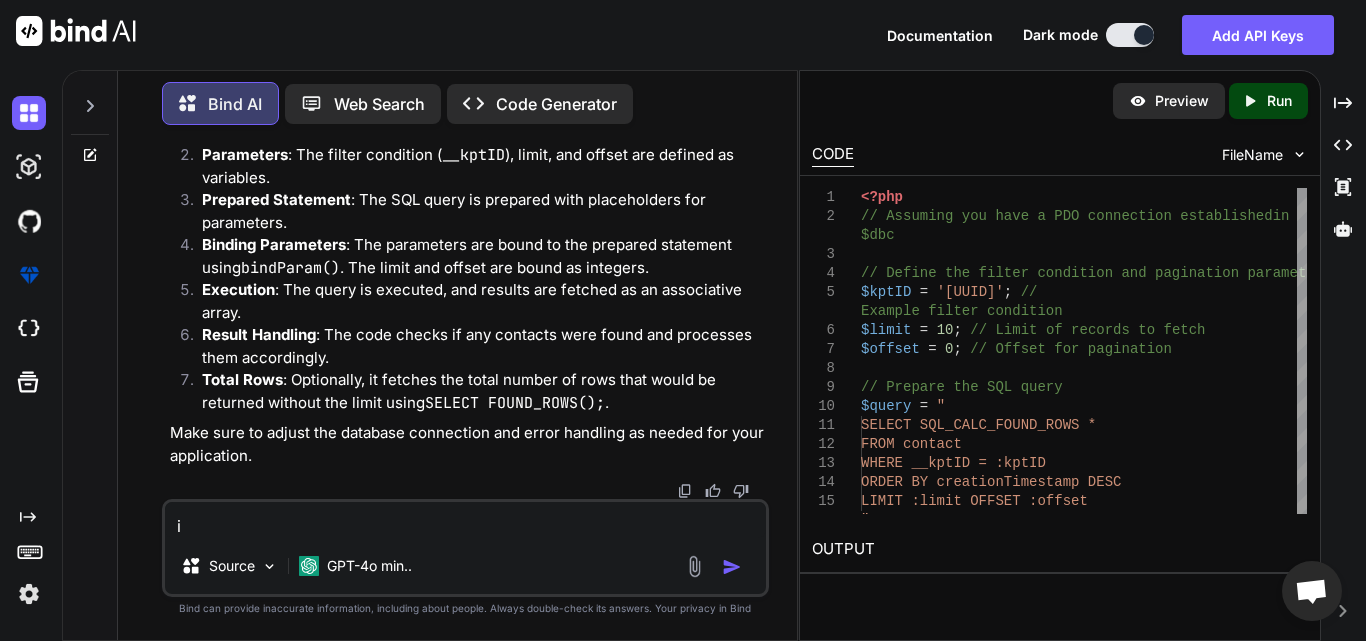 type on "i" 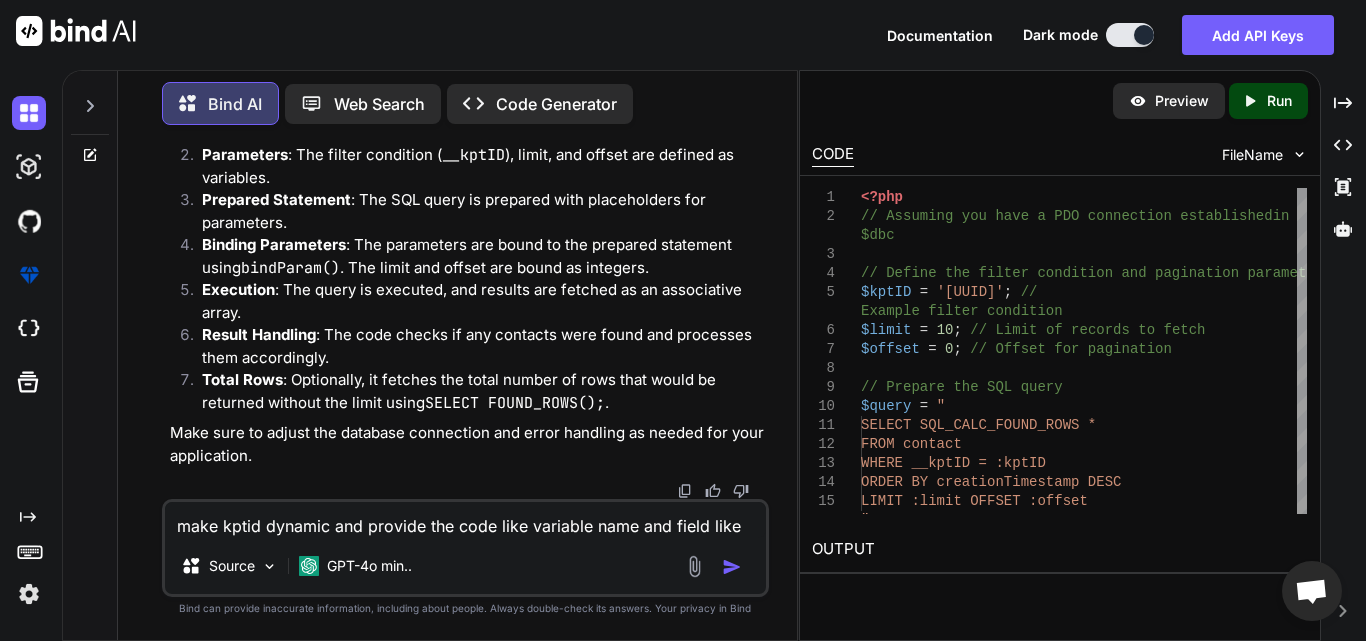 type on "make kptid dynamic and provide the code like variable name and field like" 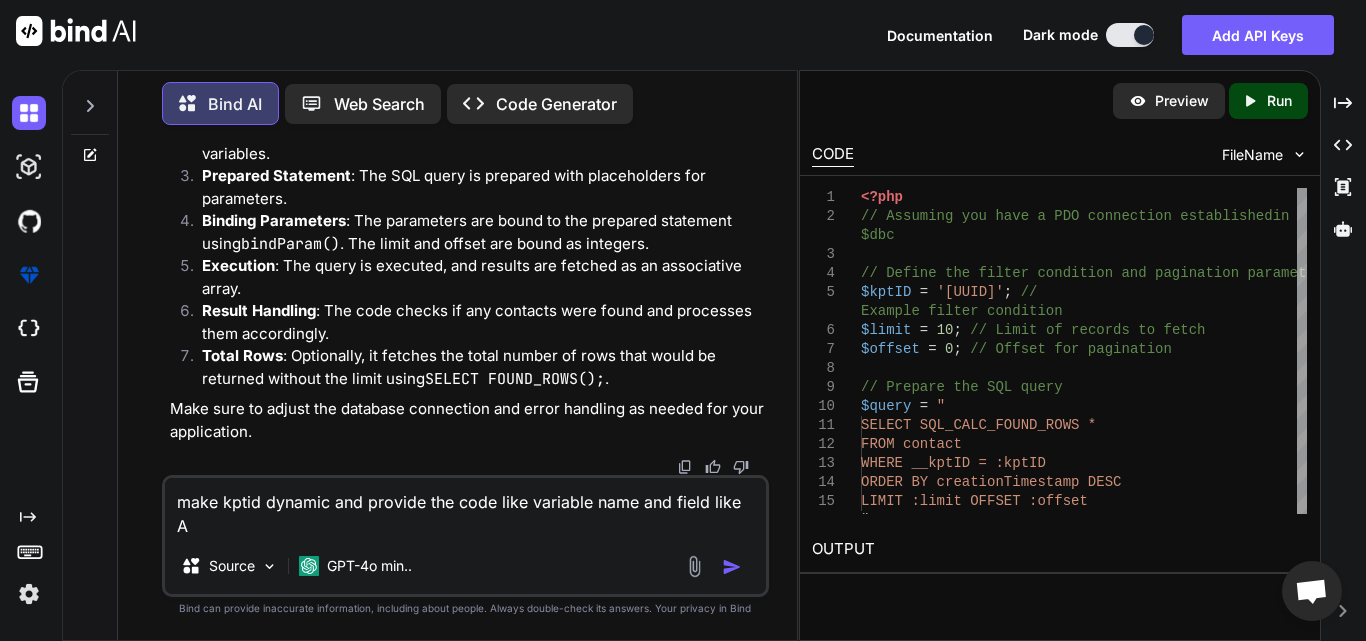 type on "make kptid dynamic and provide the code like variable name and field like" 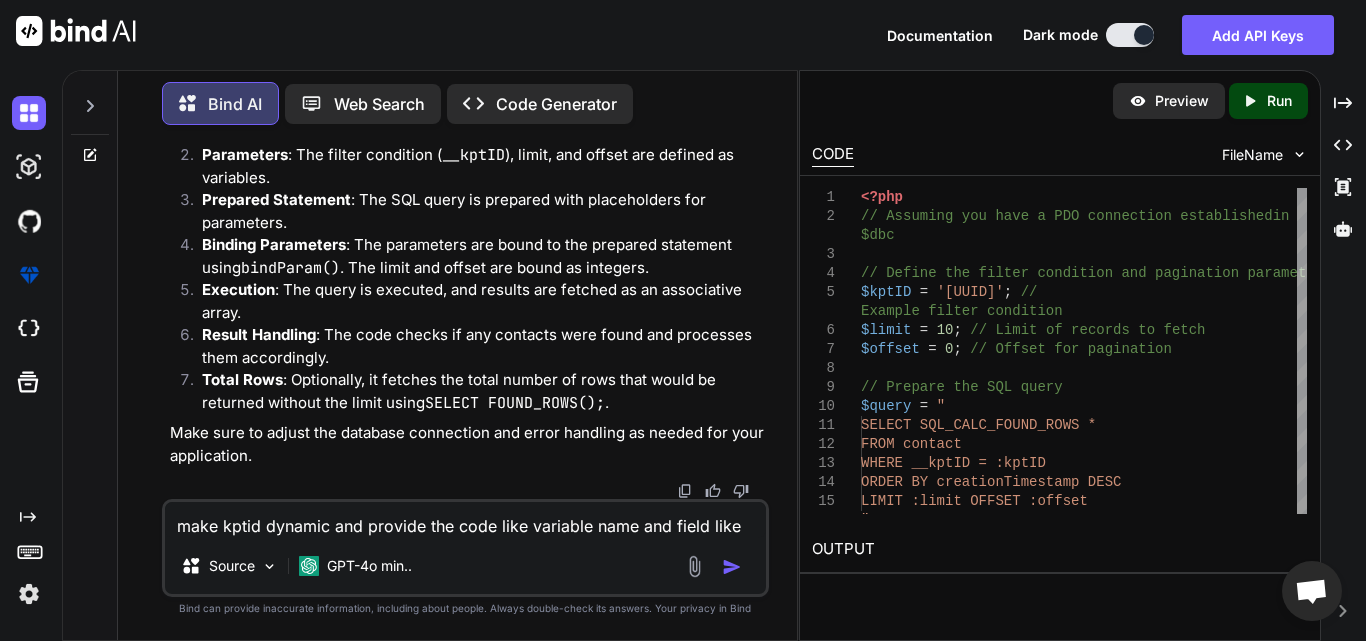 click at bounding box center (736, 567) 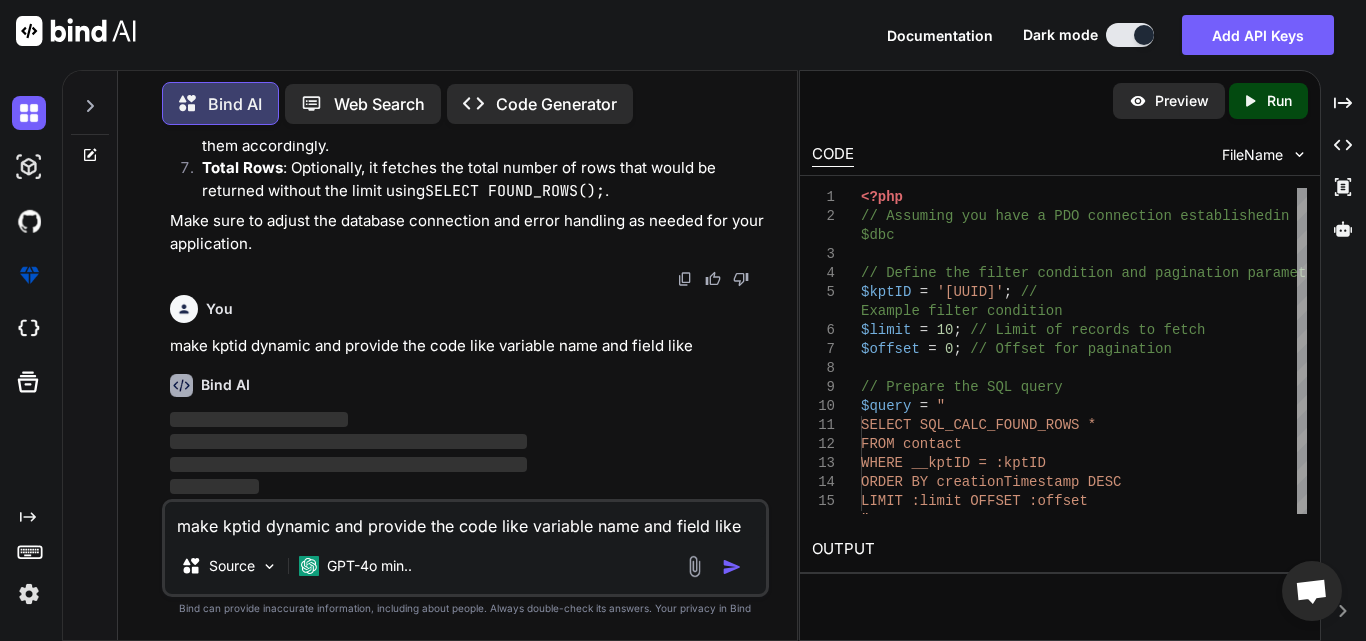 scroll, scrollTop: 62600, scrollLeft: 0, axis: vertical 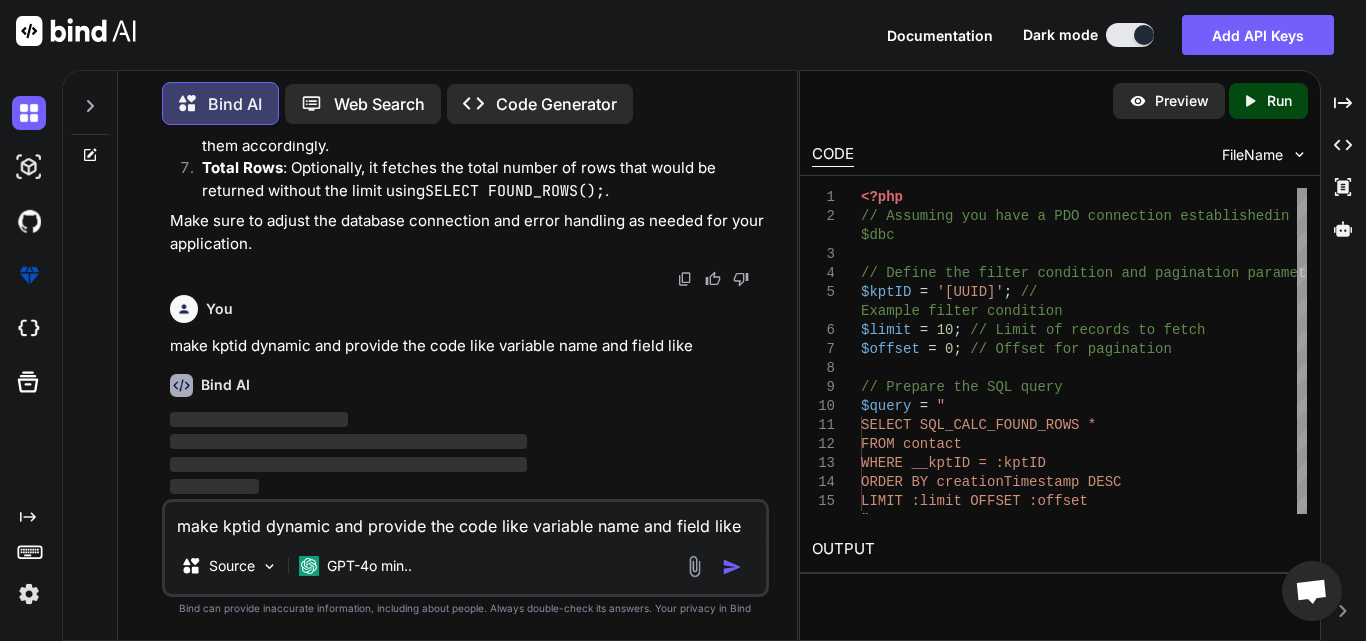 click at bounding box center (736, 567) 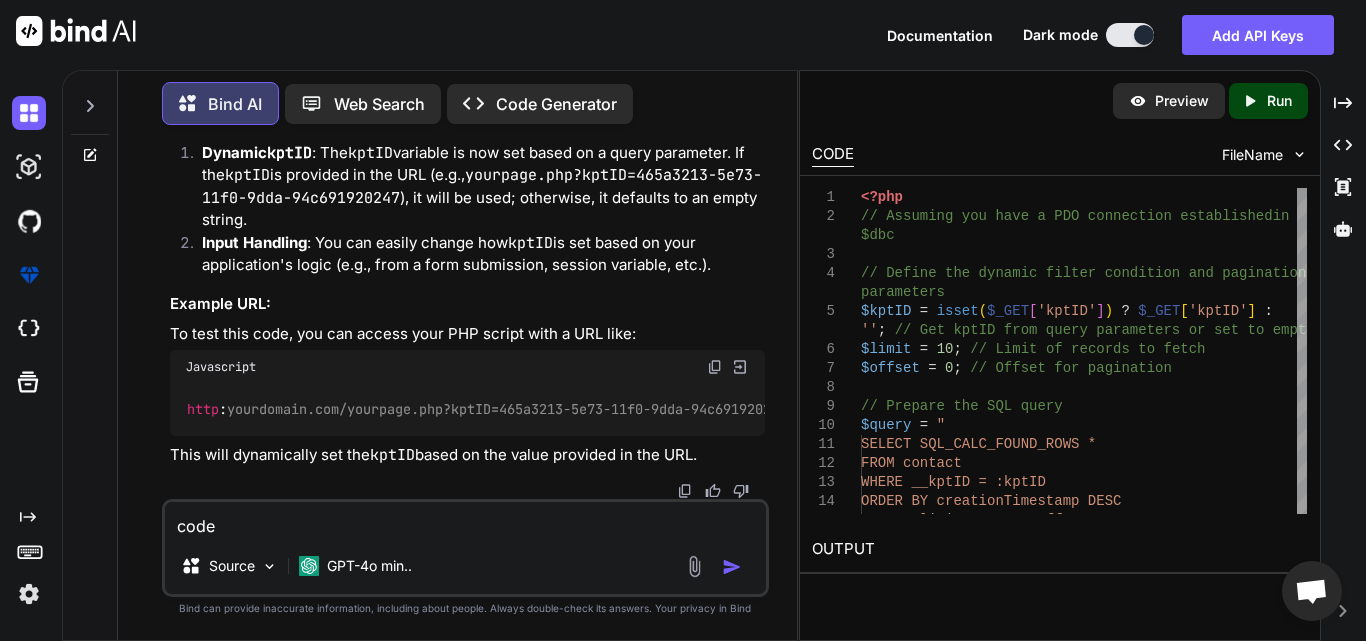 scroll, scrollTop: 63400, scrollLeft: 0, axis: vertical 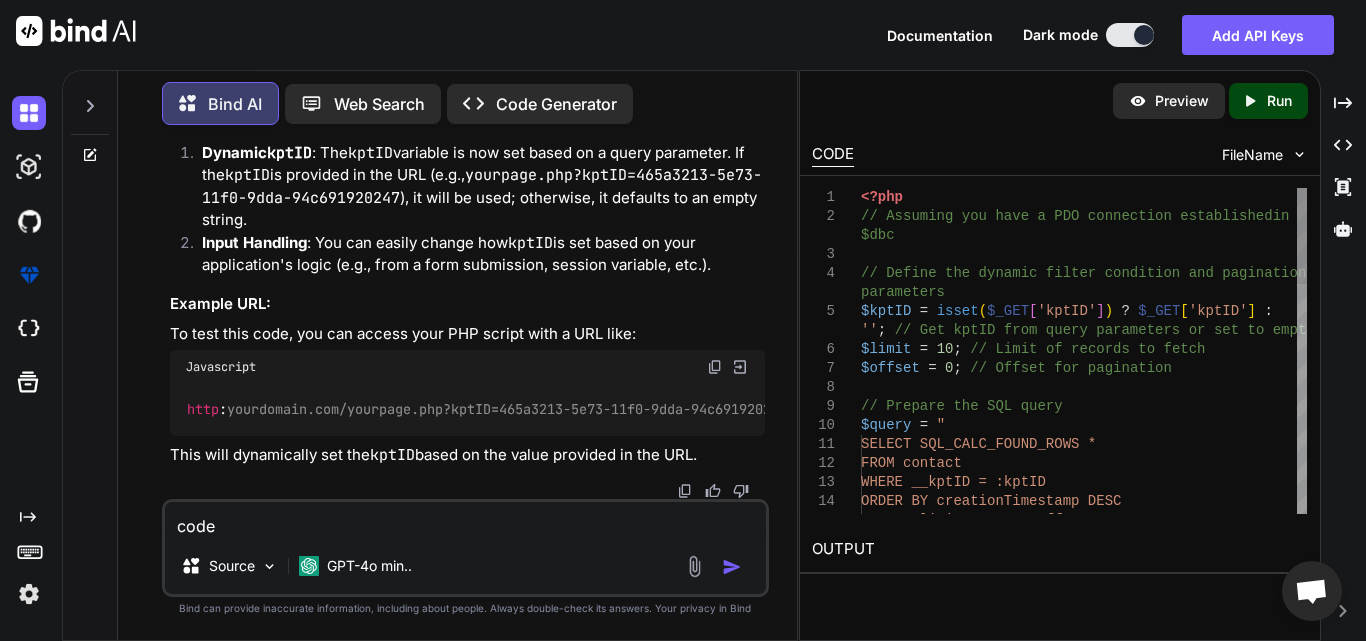 drag, startPoint x: 861, startPoint y: 315, endPoint x: 1042, endPoint y: 470, distance: 238.29813 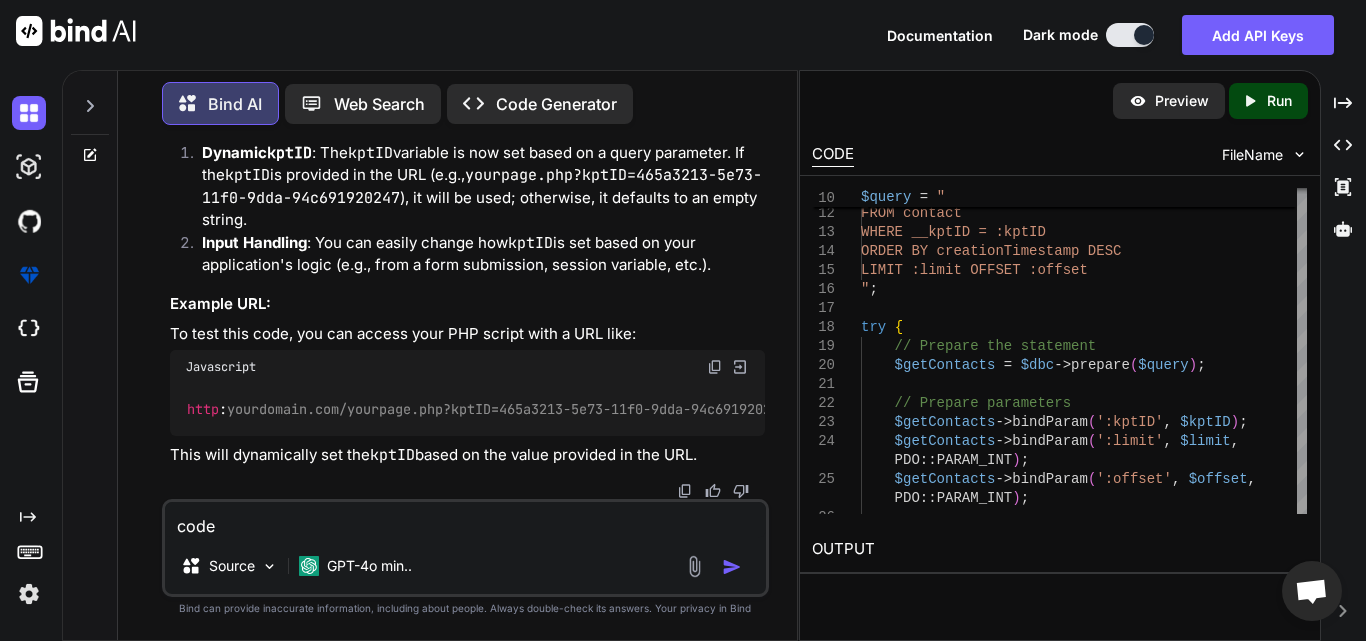 type on "code" 